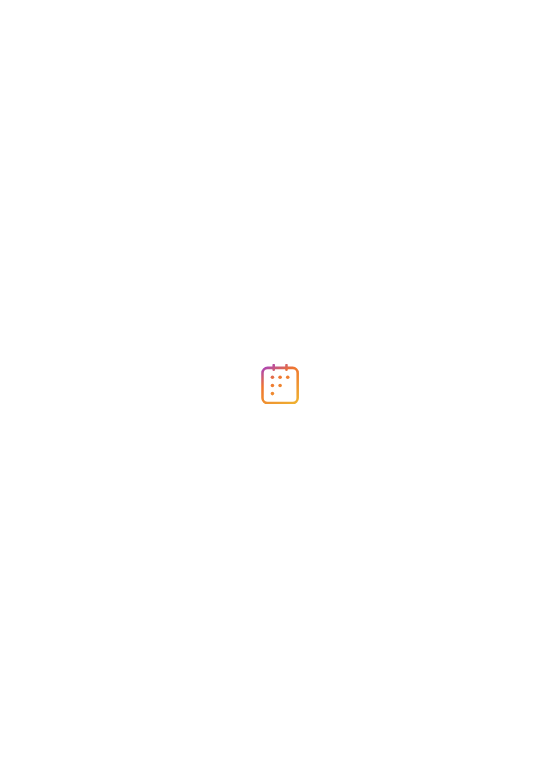 scroll, scrollTop: 0, scrollLeft: 0, axis: both 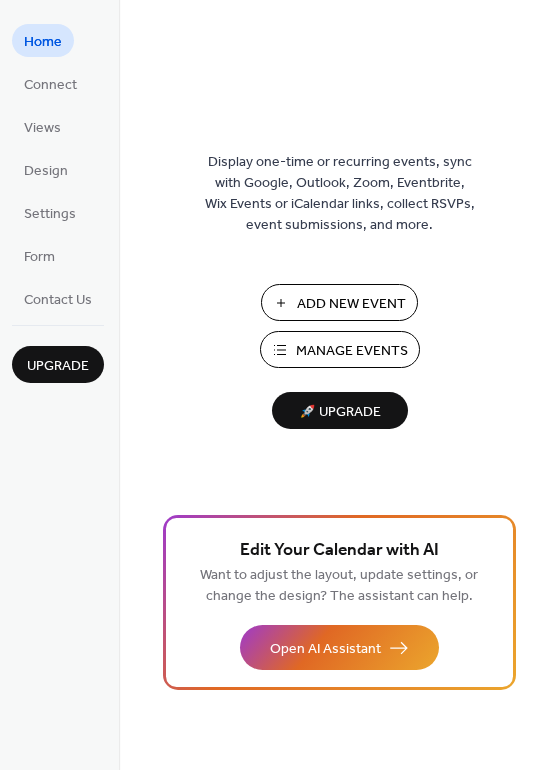 click on "Manage Events" at bounding box center [352, 351] 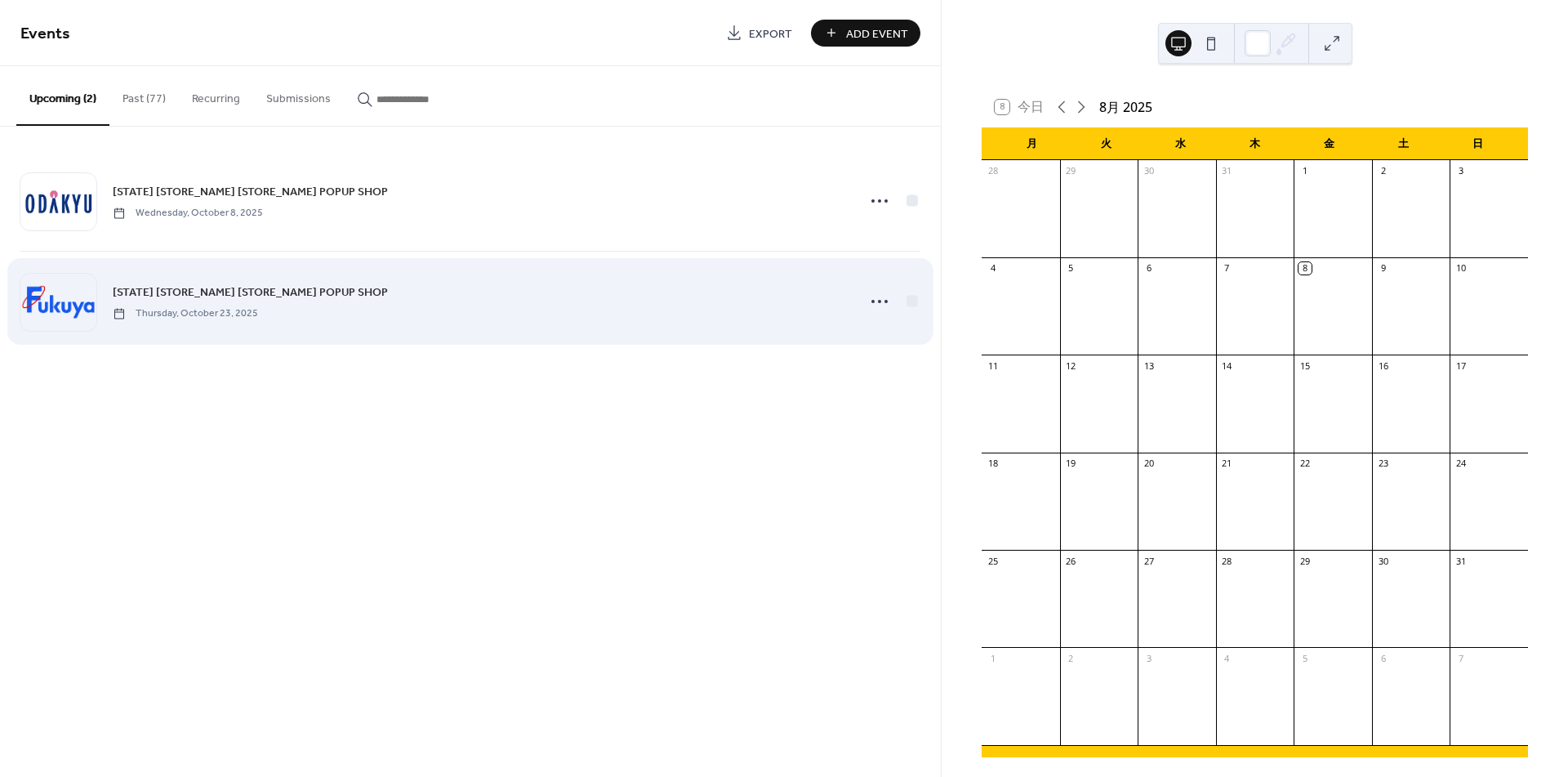 scroll, scrollTop: 0, scrollLeft: 0, axis: both 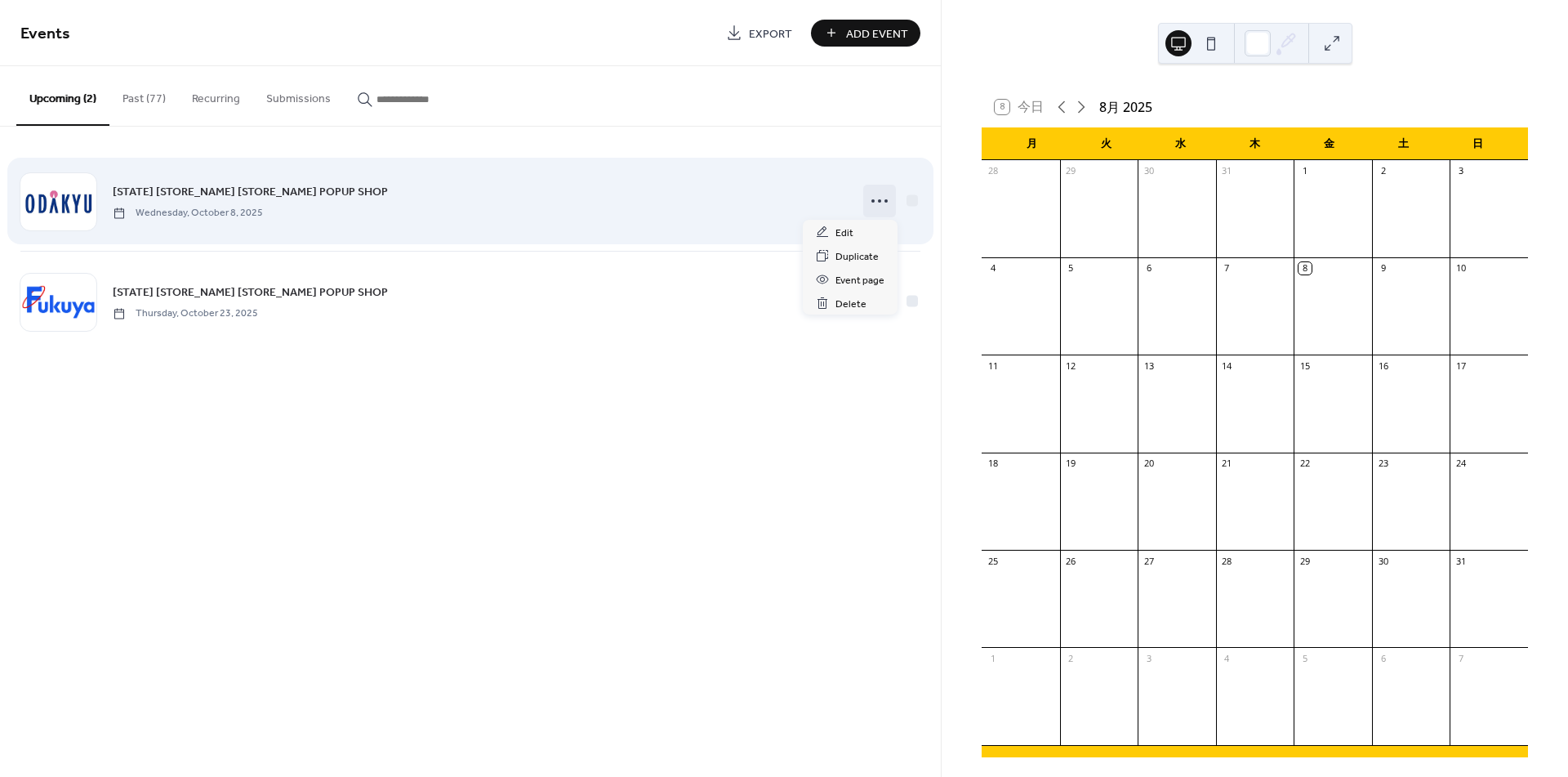 click 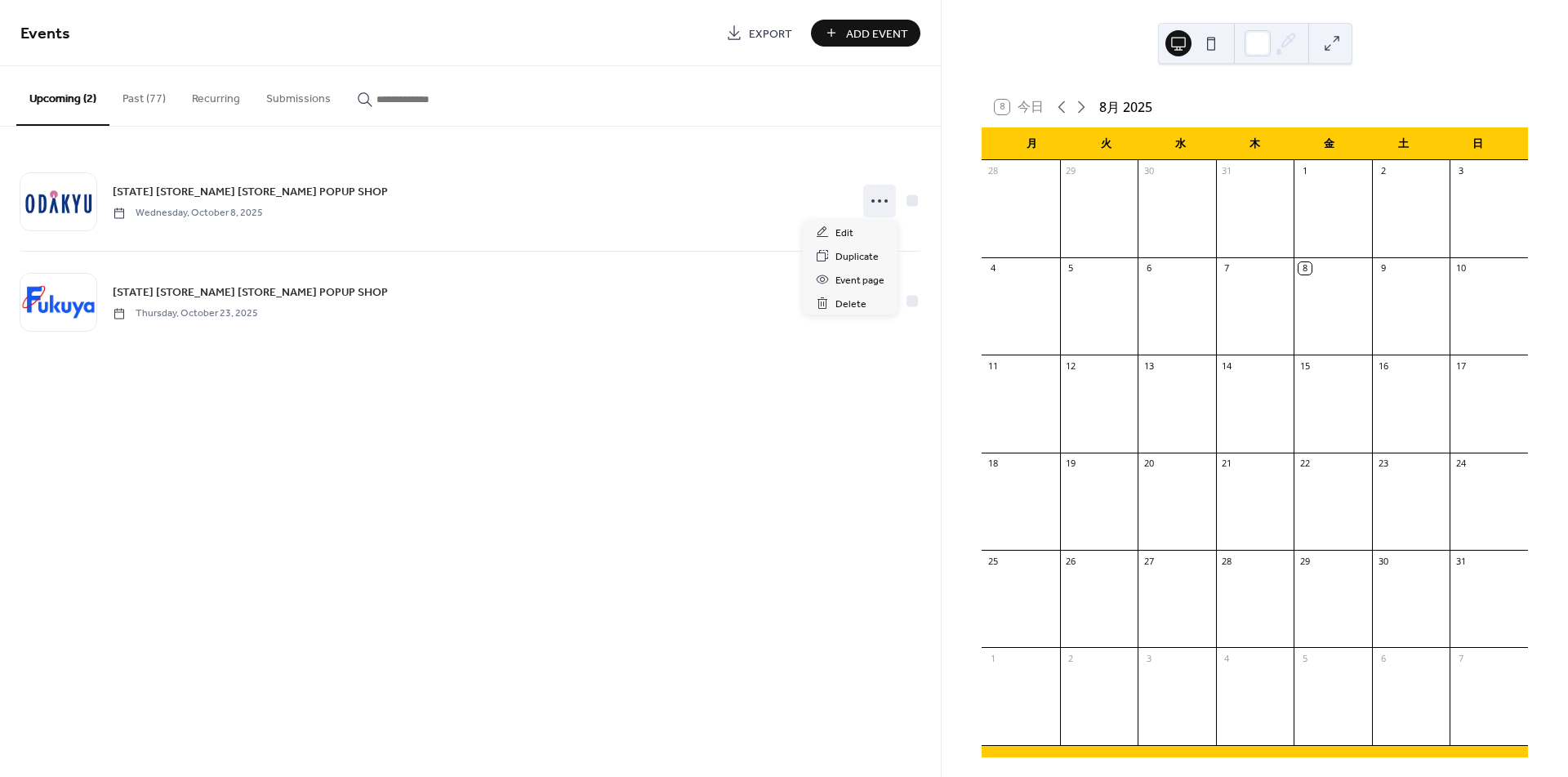 click on "Past (77)" at bounding box center [144, 95] 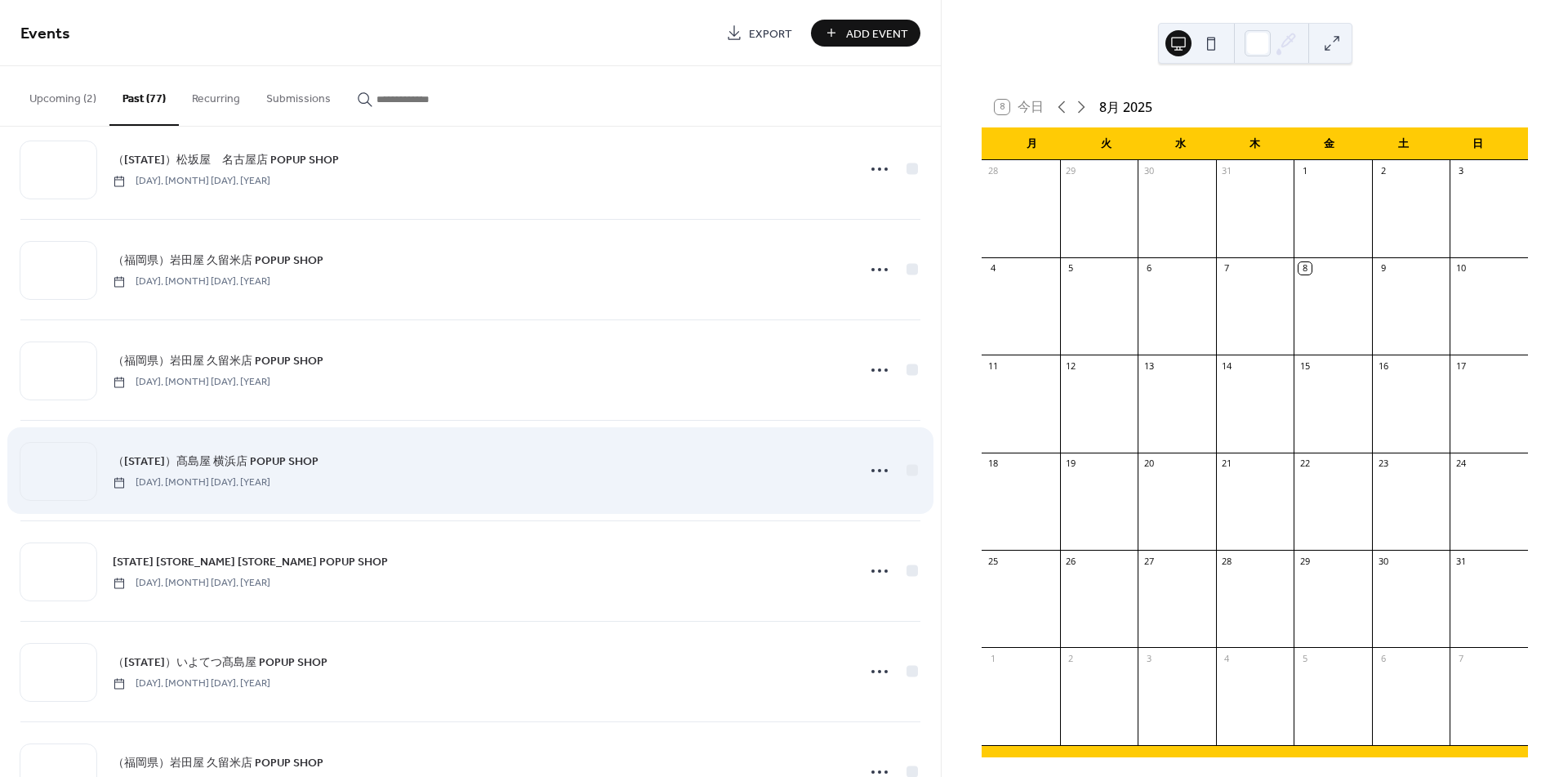 scroll, scrollTop: 1089, scrollLeft: 0, axis: vertical 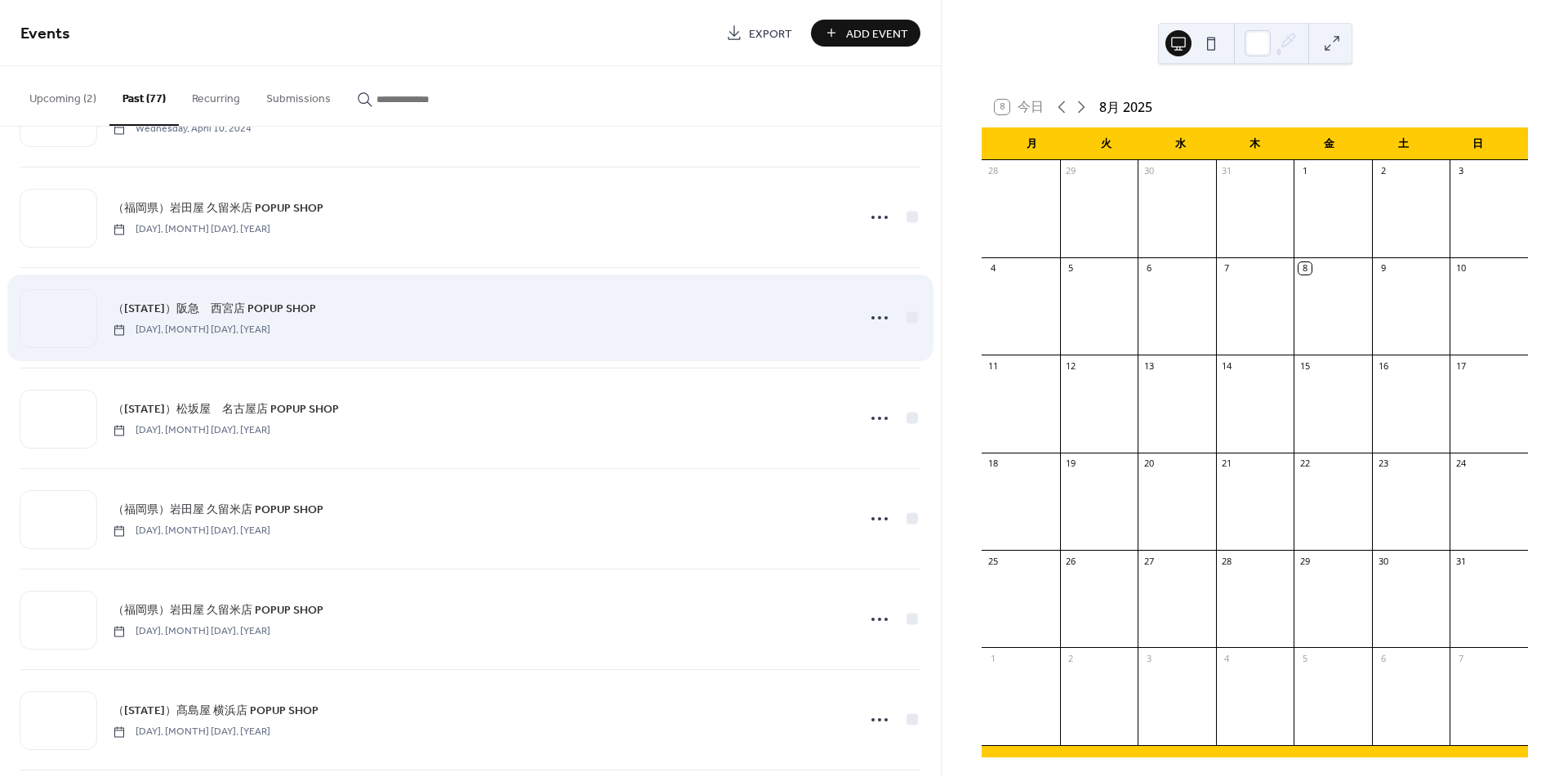 click on "[DAY], [MONTH] [DAY], [YEAR]" at bounding box center (479, 317) 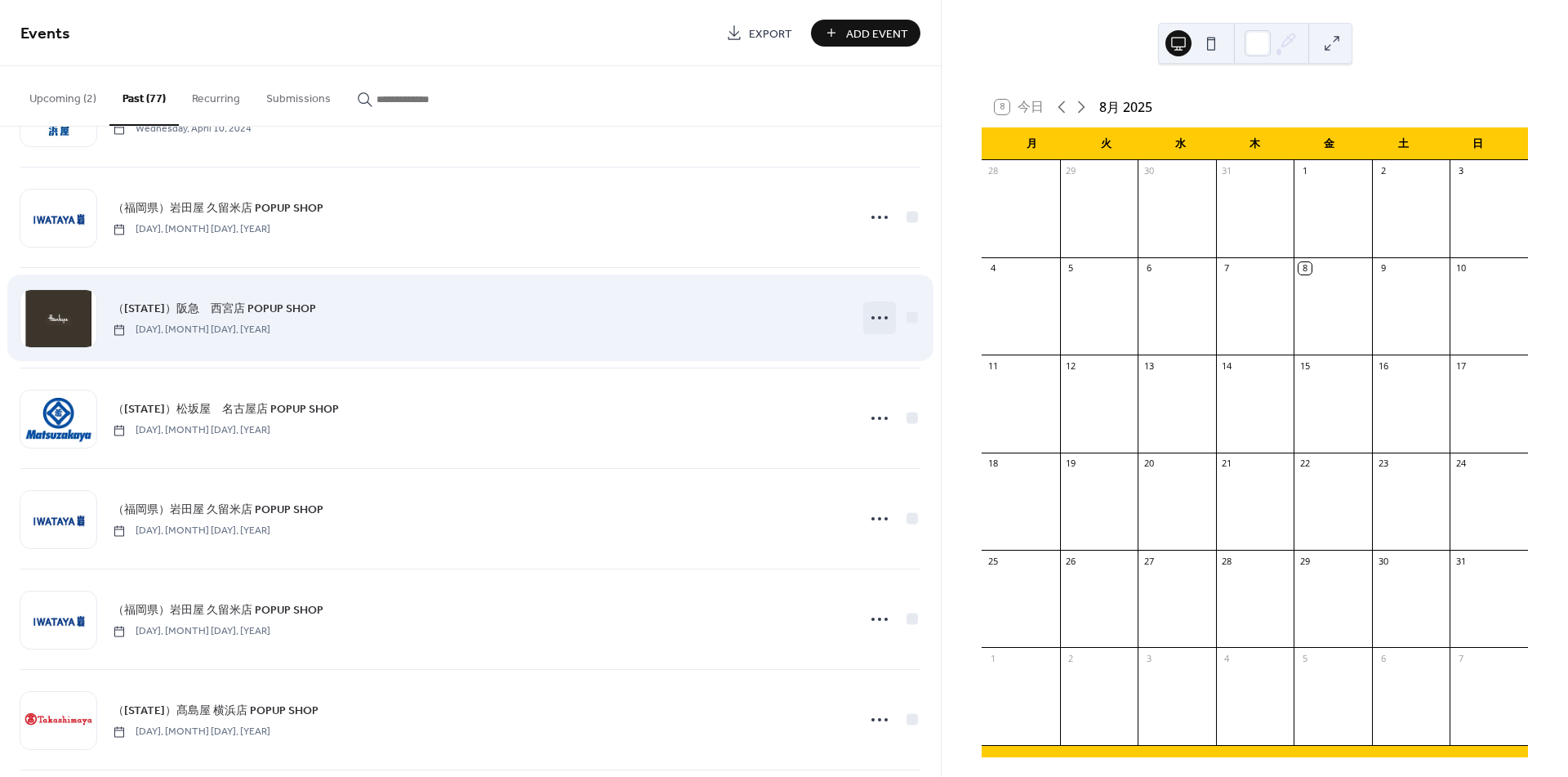 click 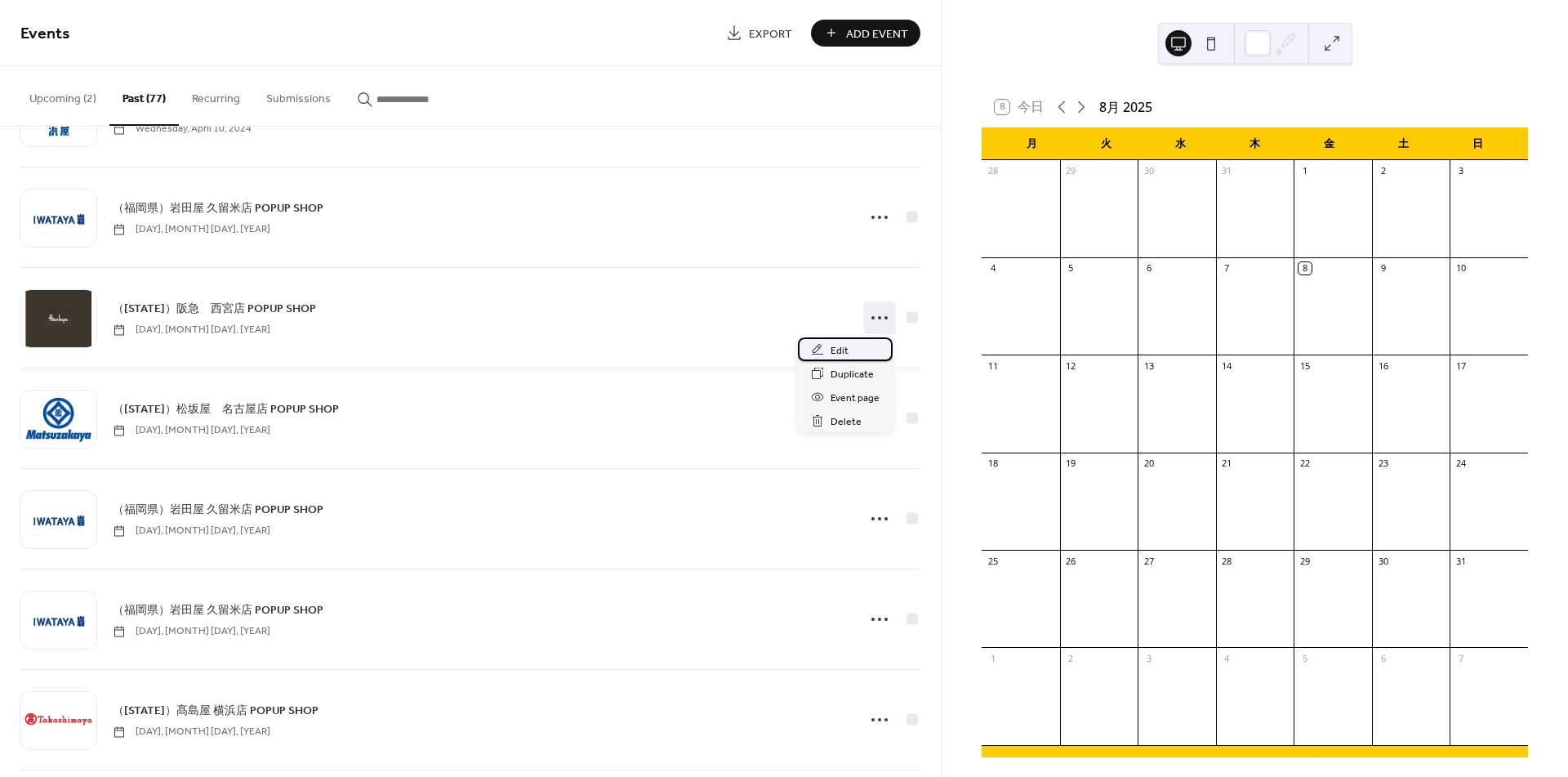 click on "Edit" at bounding box center (840, 351) 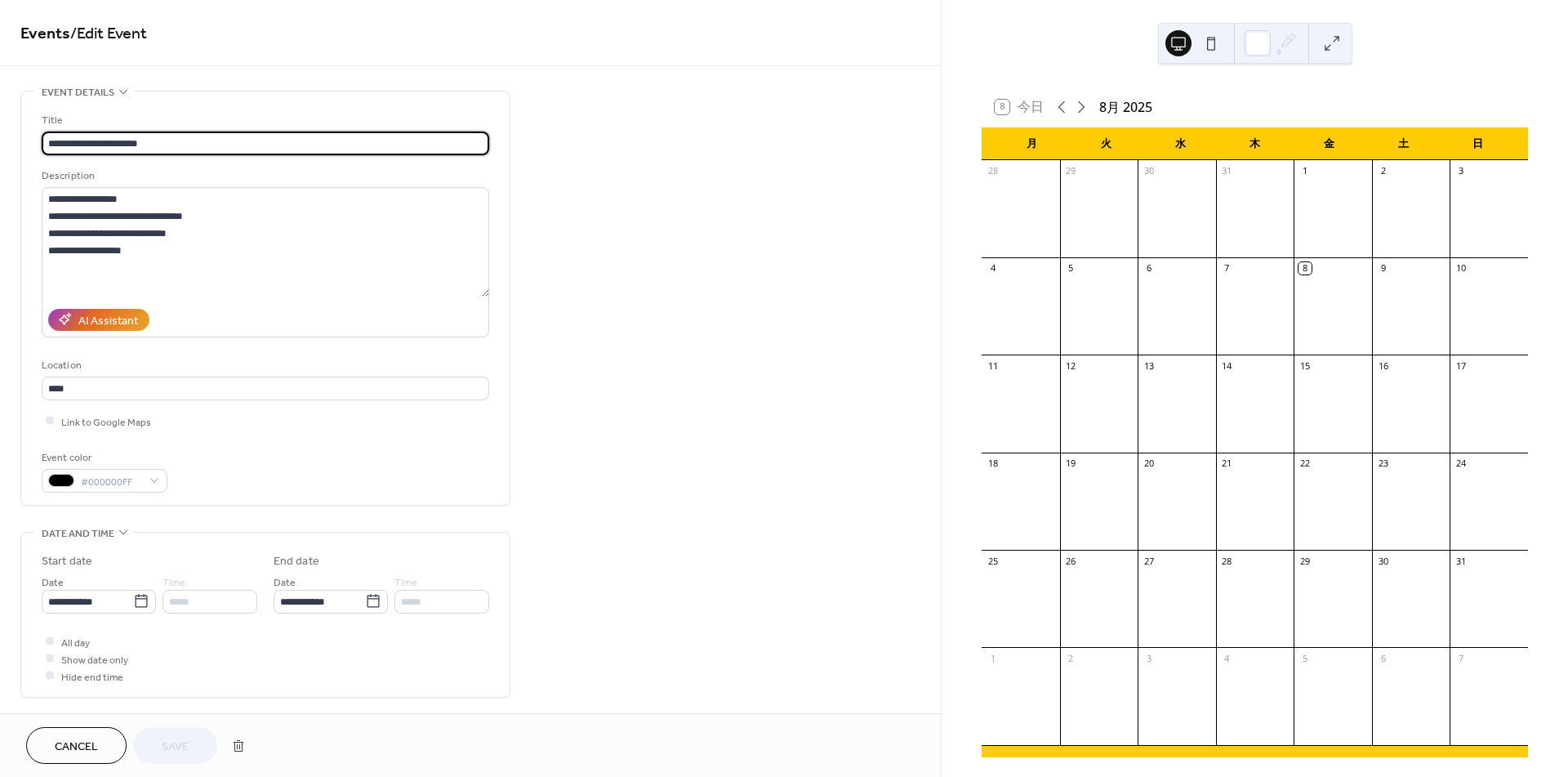 click on "**********" at bounding box center (265, 143) 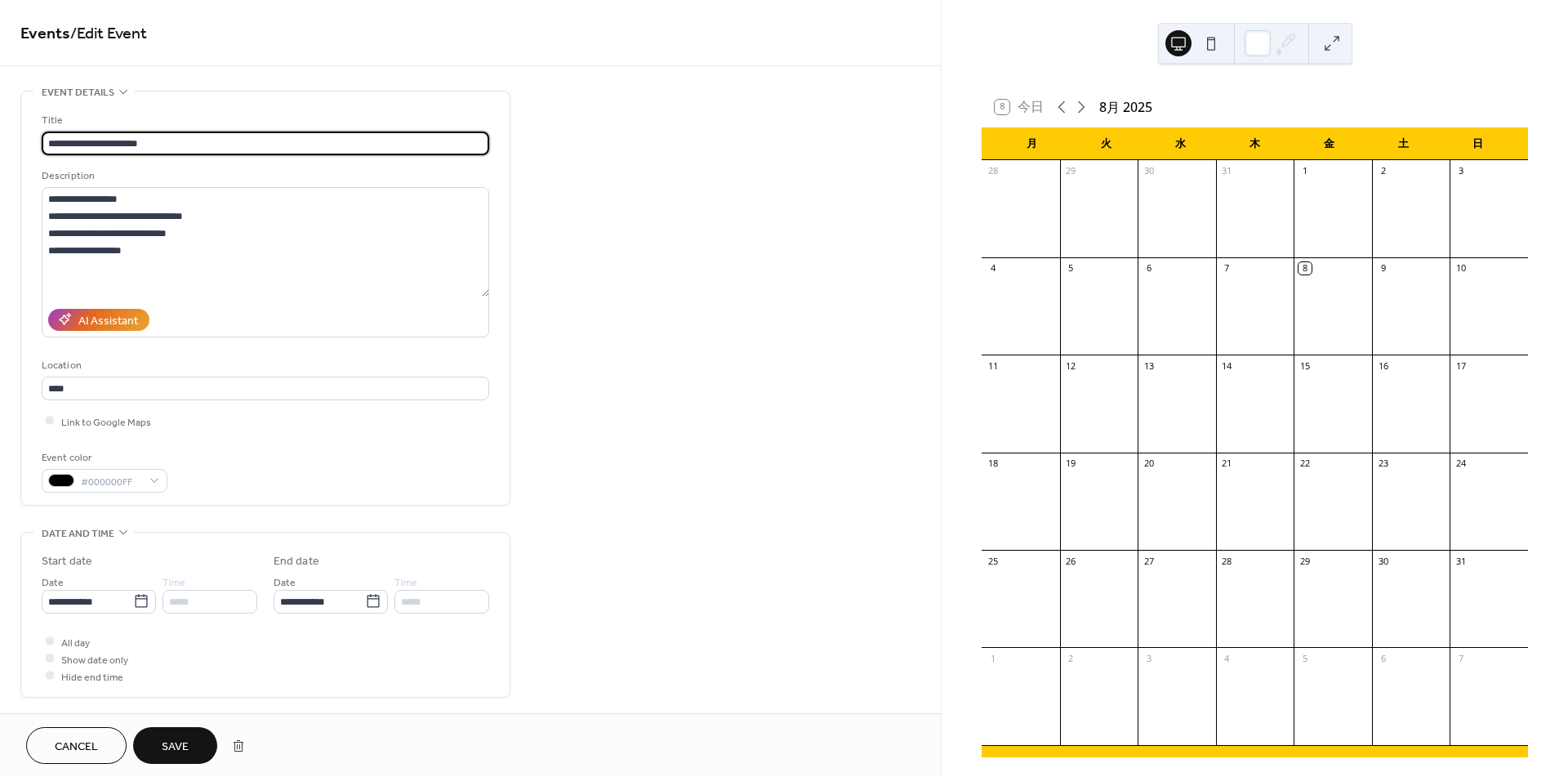 click on "**********" at bounding box center [265, 143] 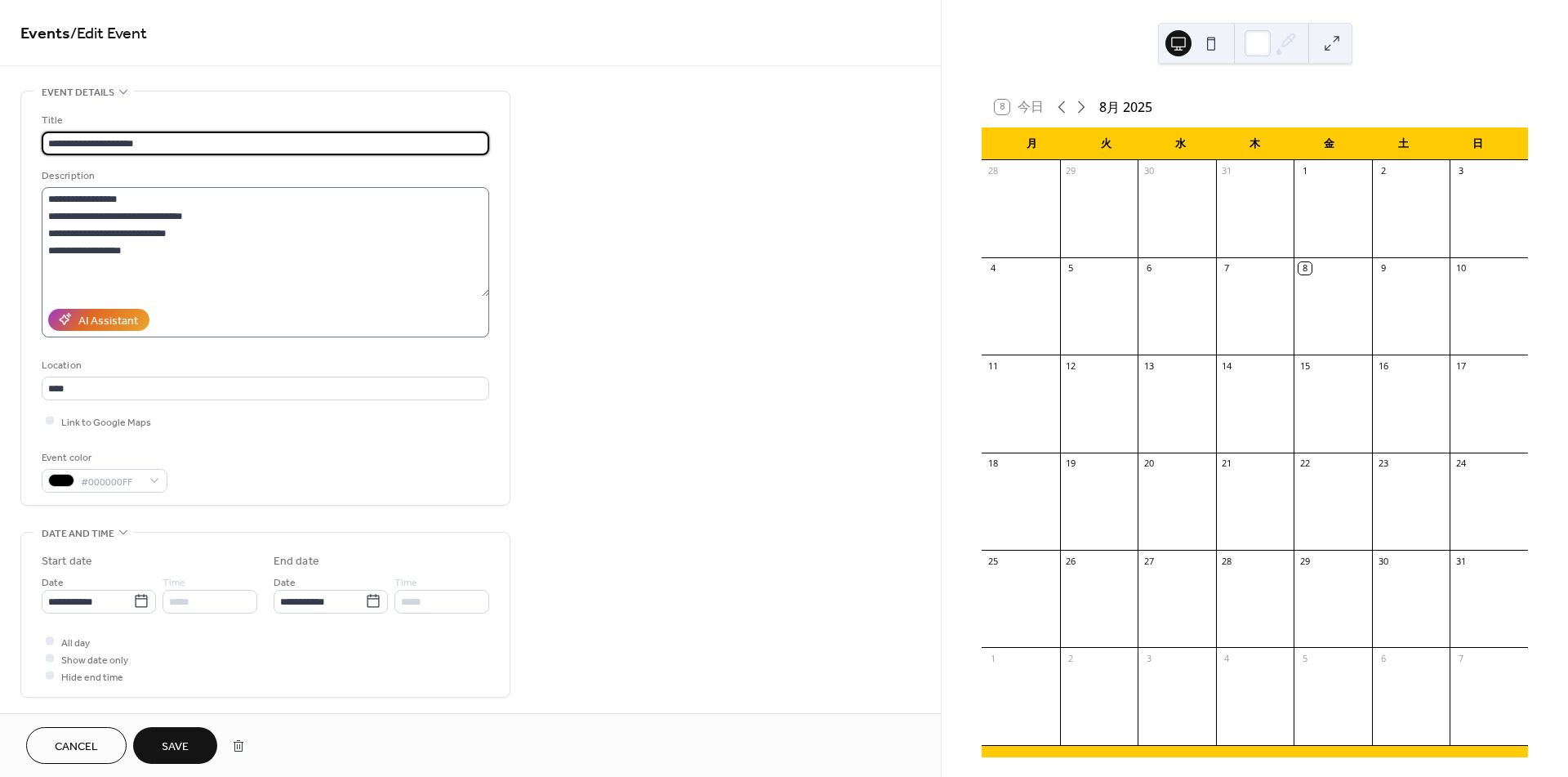 type on "**********" 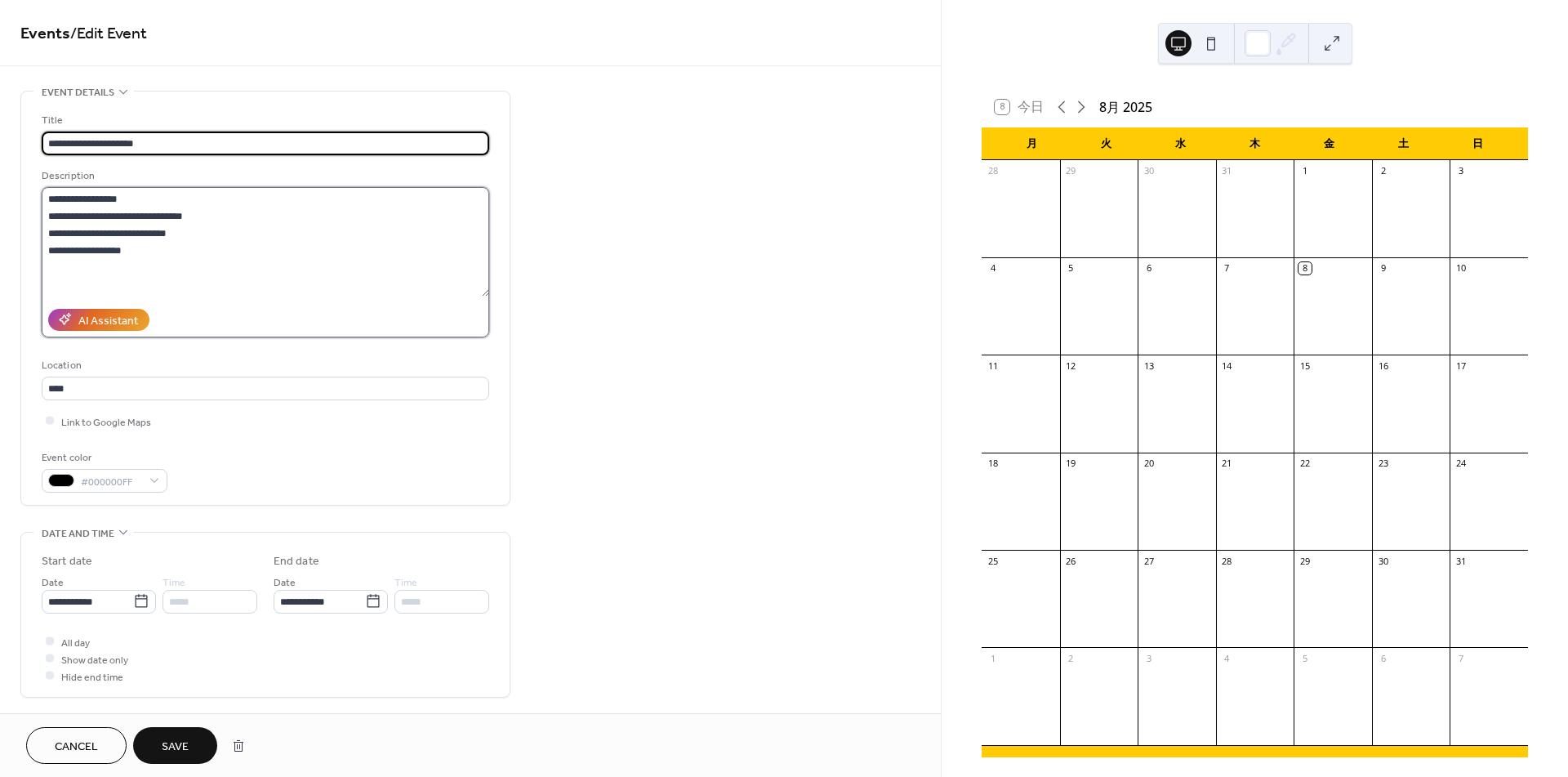 click on "**********" at bounding box center (265, 242) 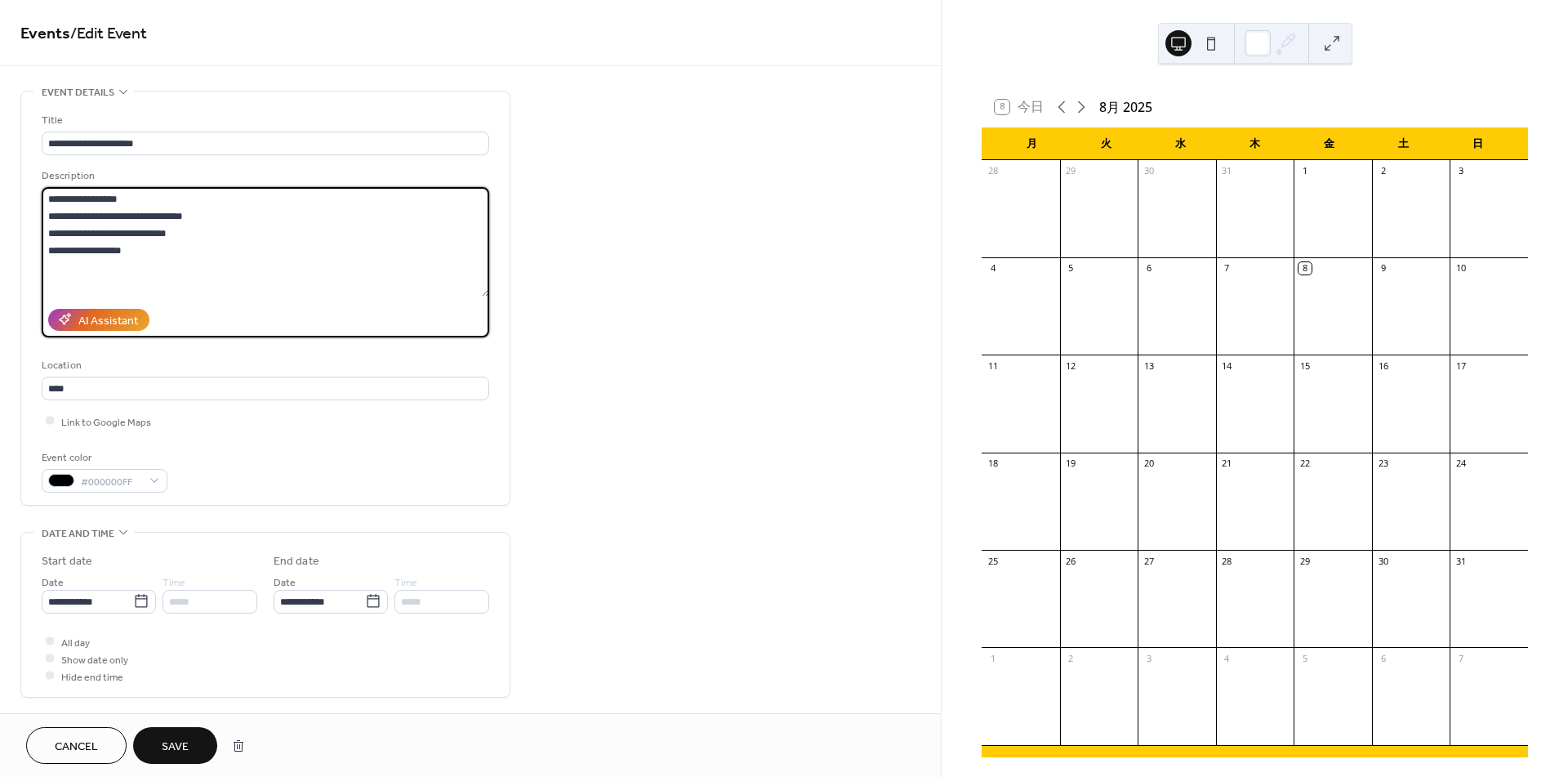 click on "**********" at bounding box center (265, 242) 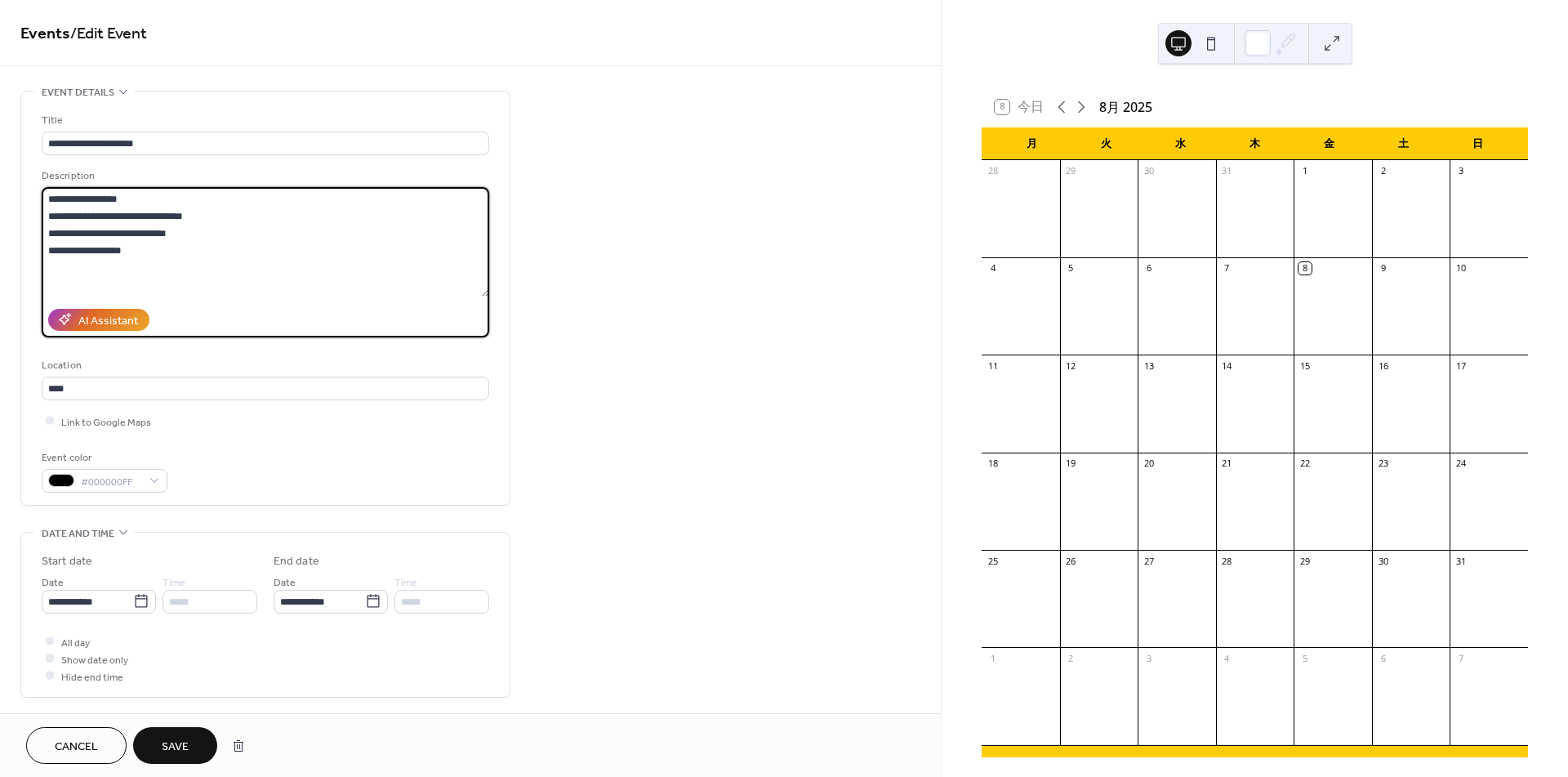 click on "**********" at bounding box center (265, 242) 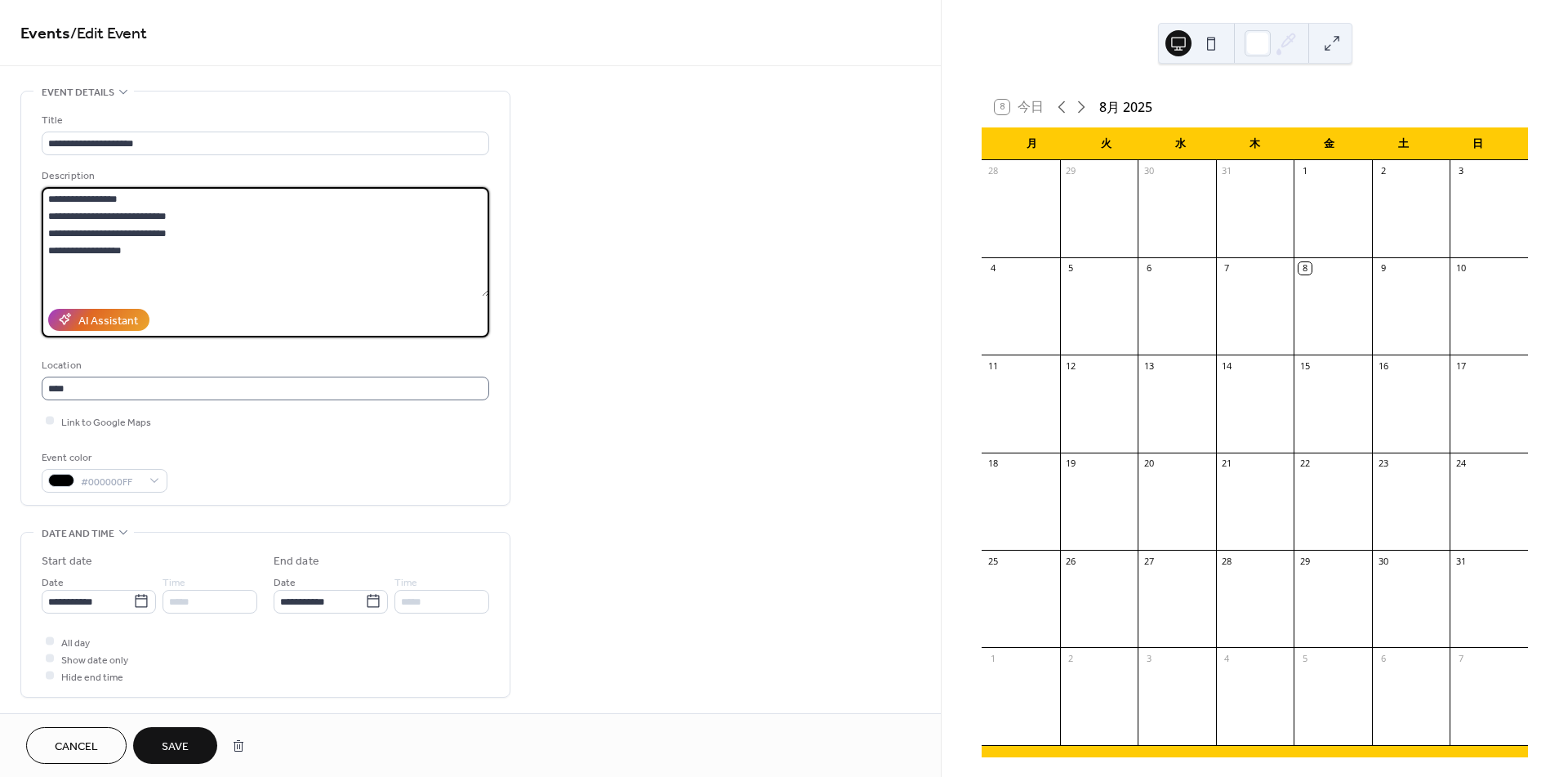 type on "**********" 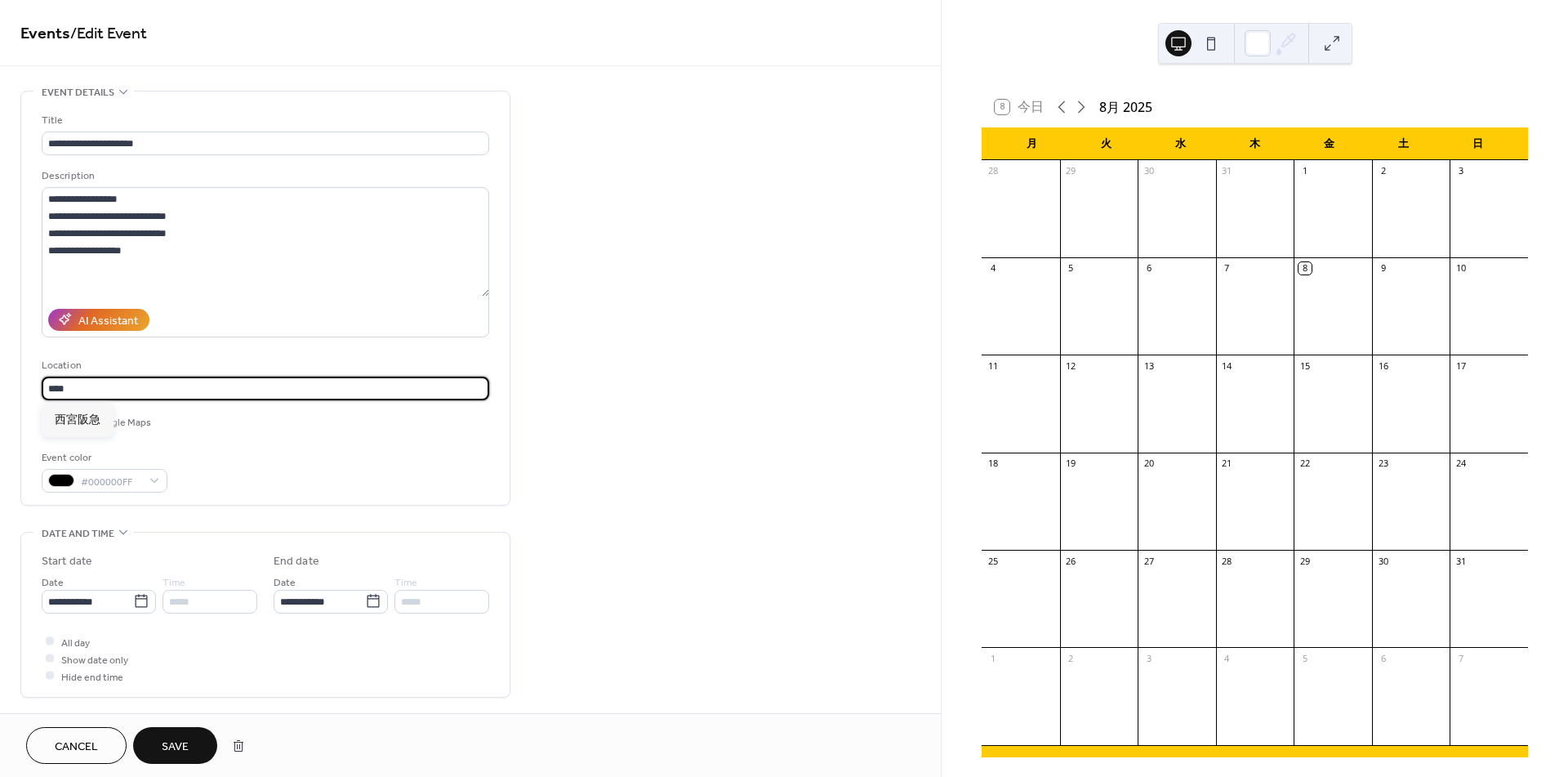 click on "****" at bounding box center (265, 388) 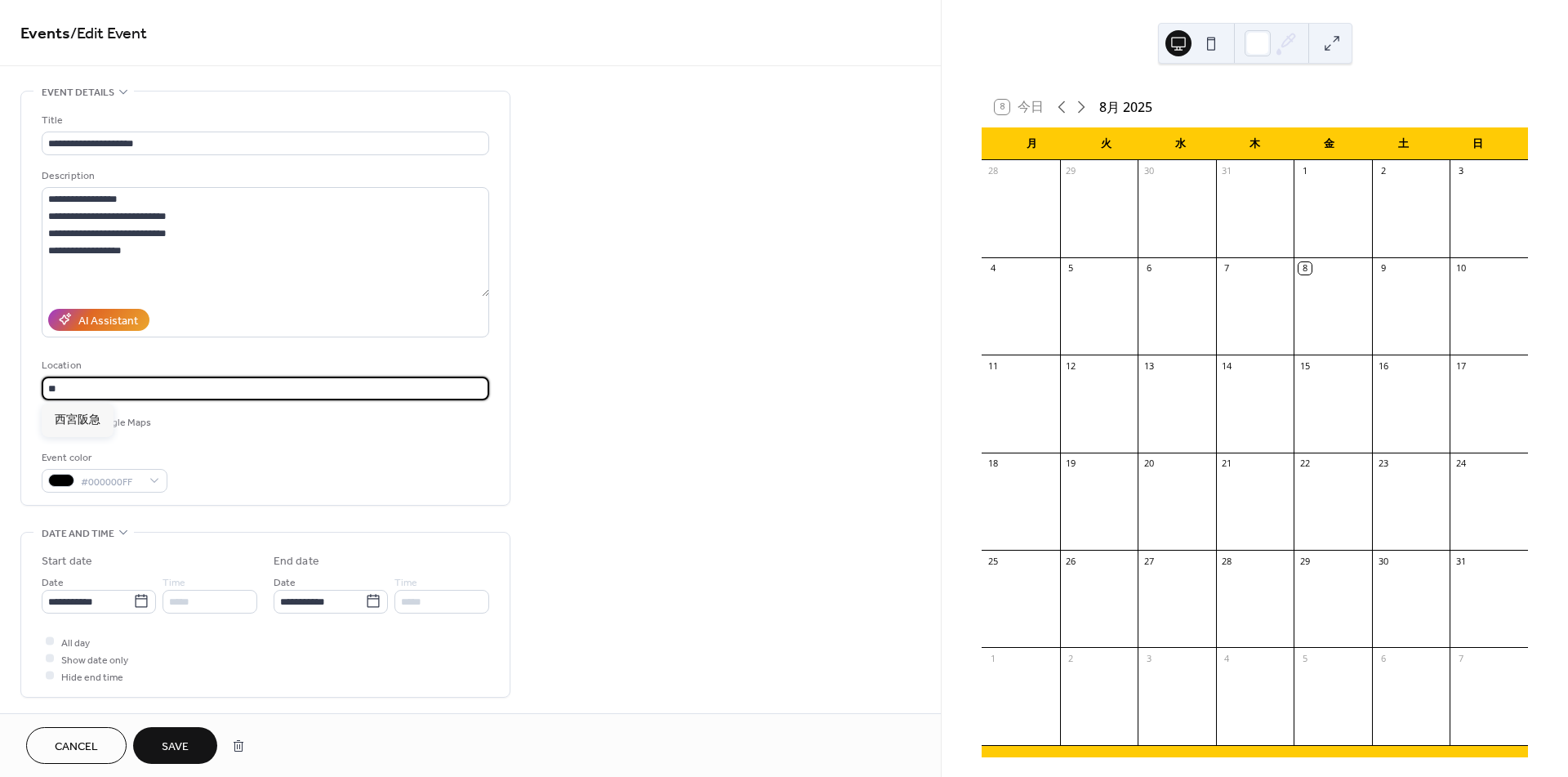 type on "*" 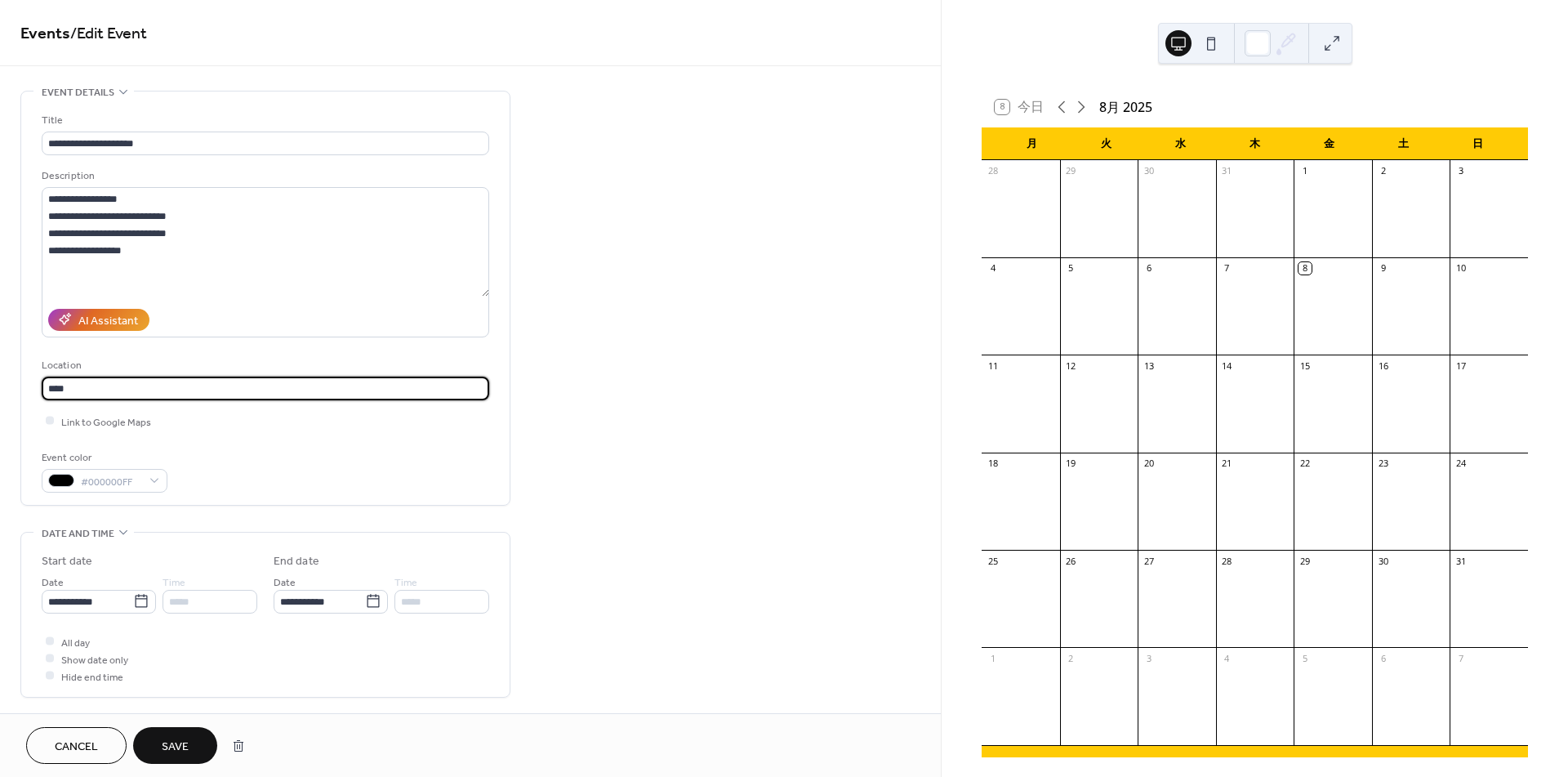 type on "****" 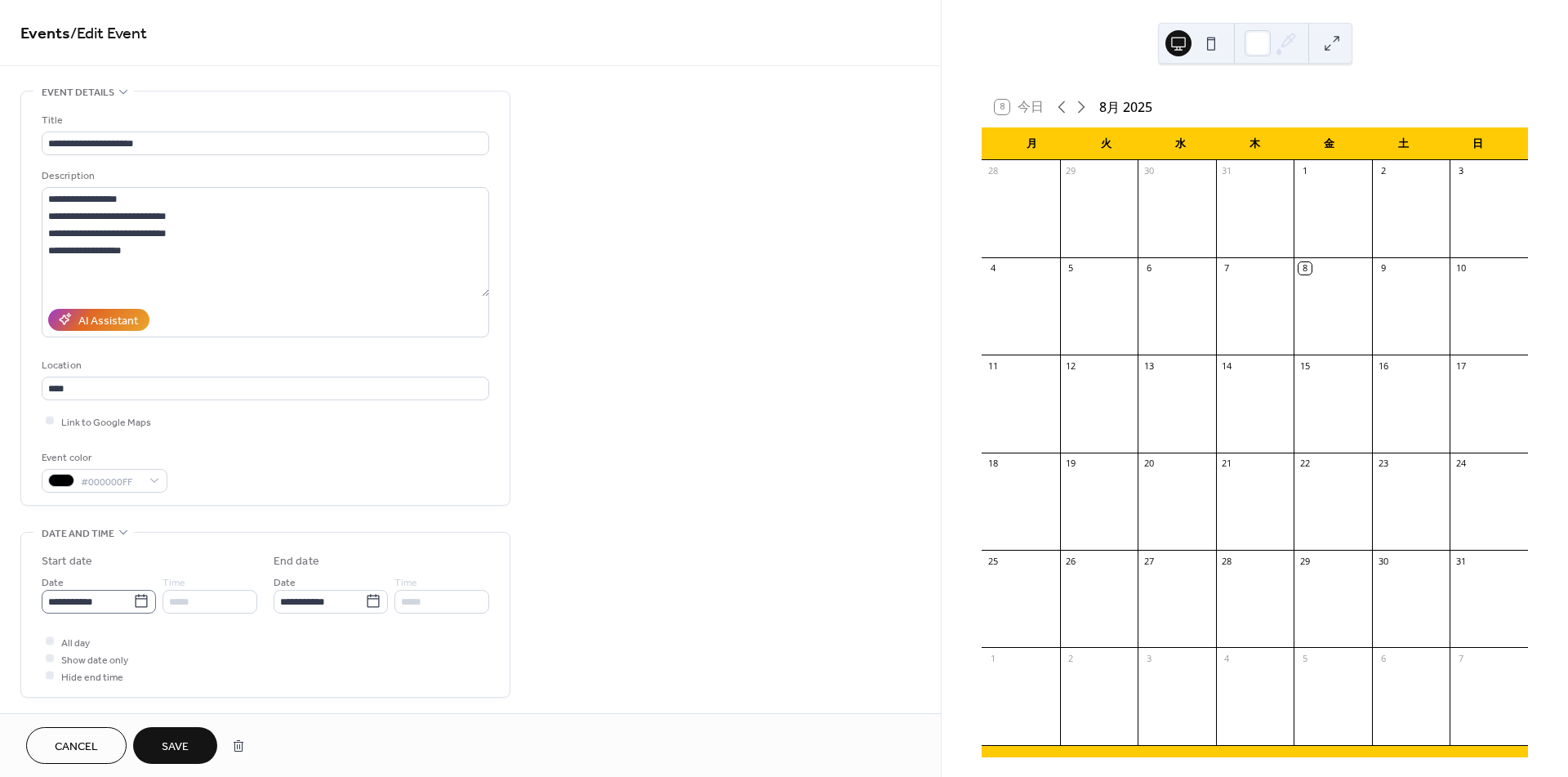 click 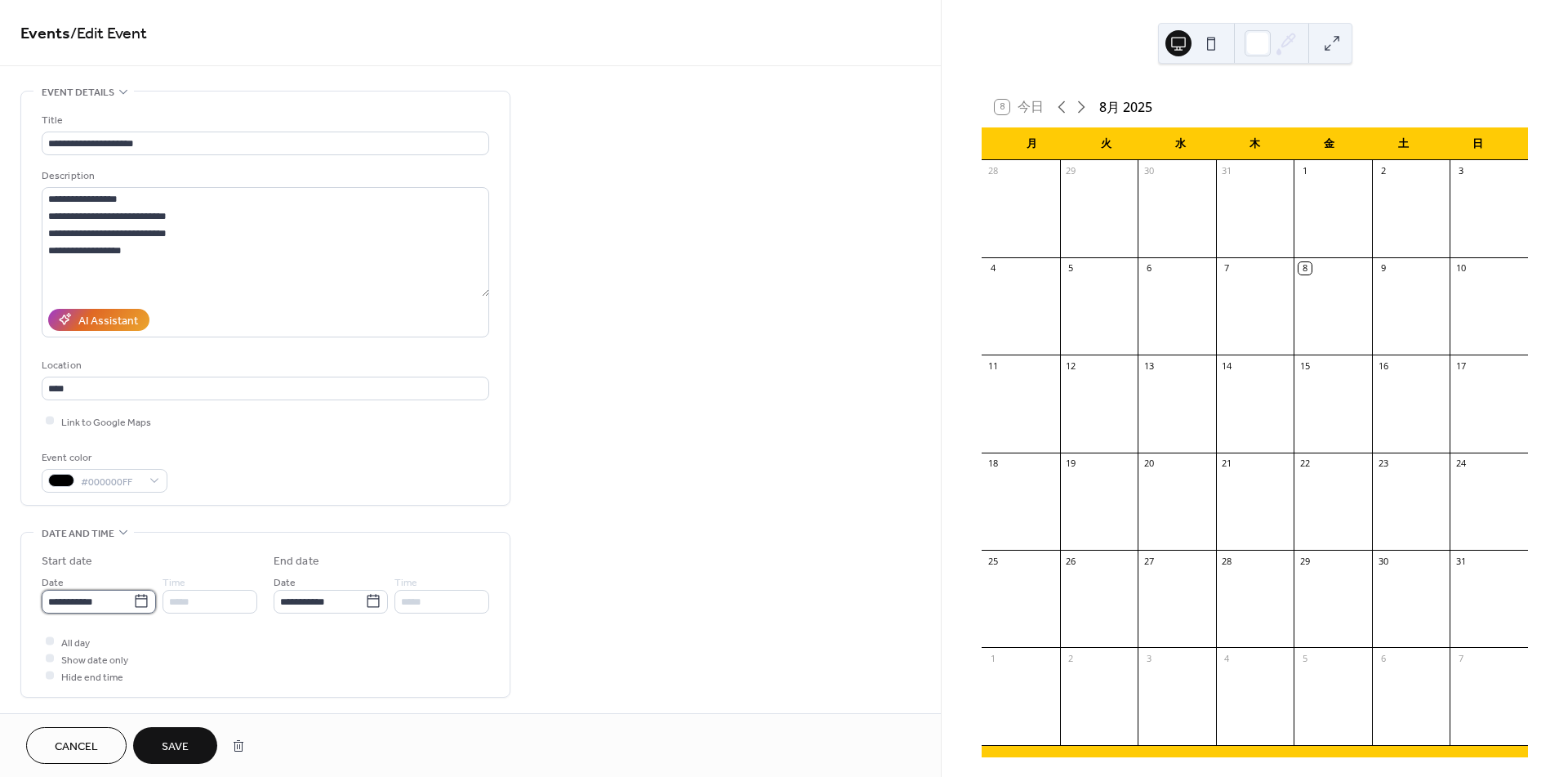 click on "**********" at bounding box center [87, 601] 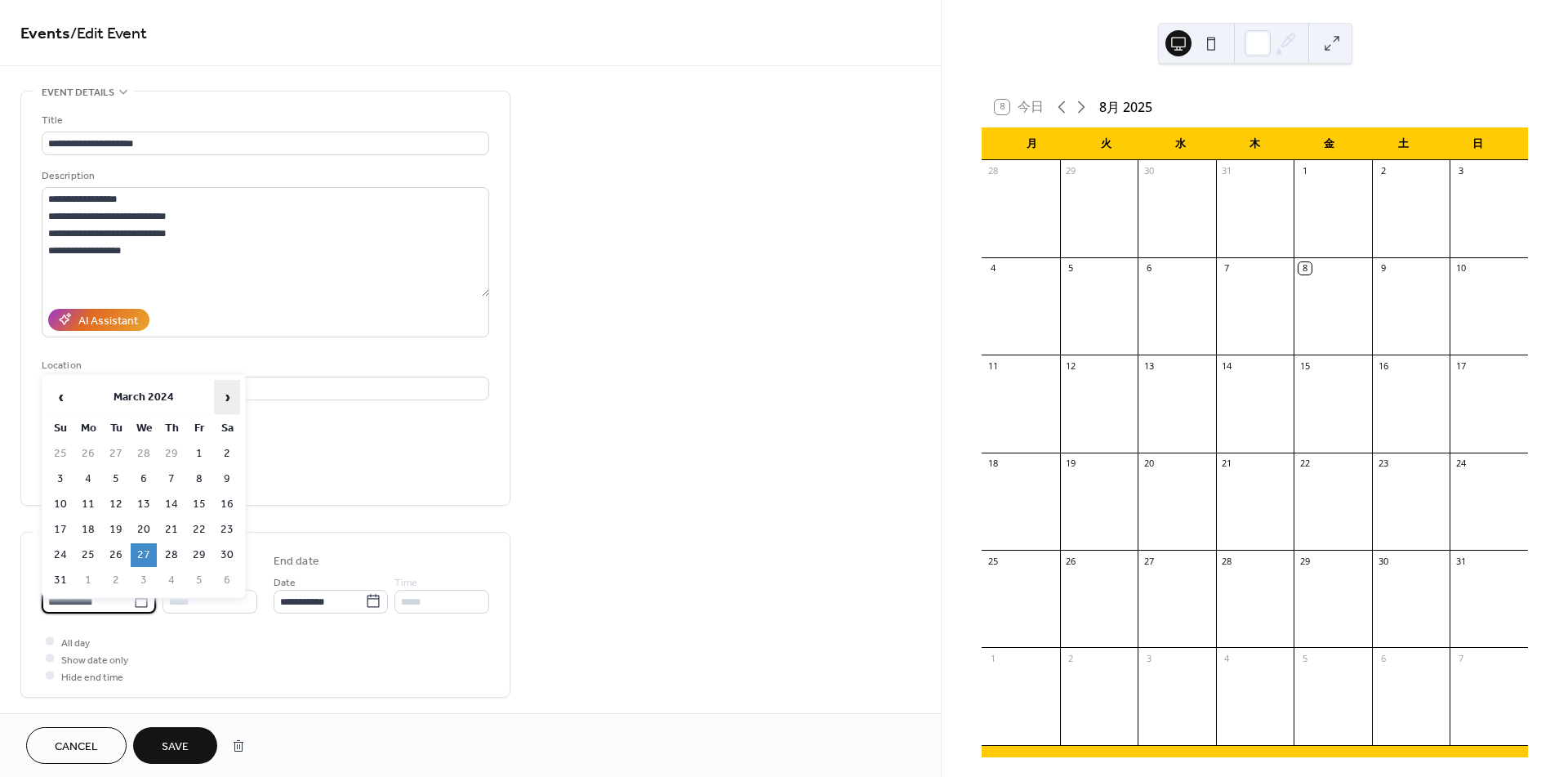 click on "›" at bounding box center [227, 397] 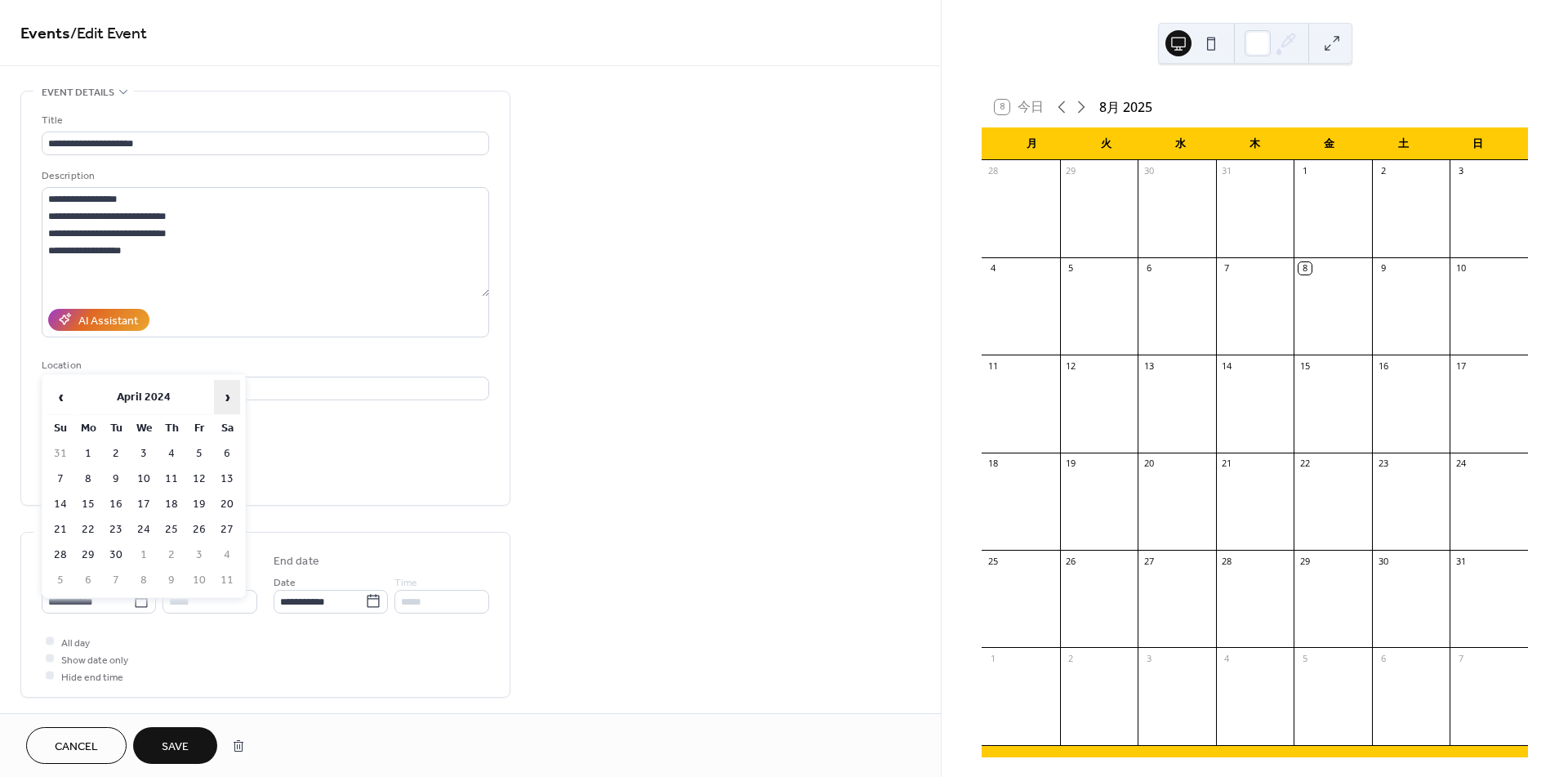 click on "›" at bounding box center (227, 397) 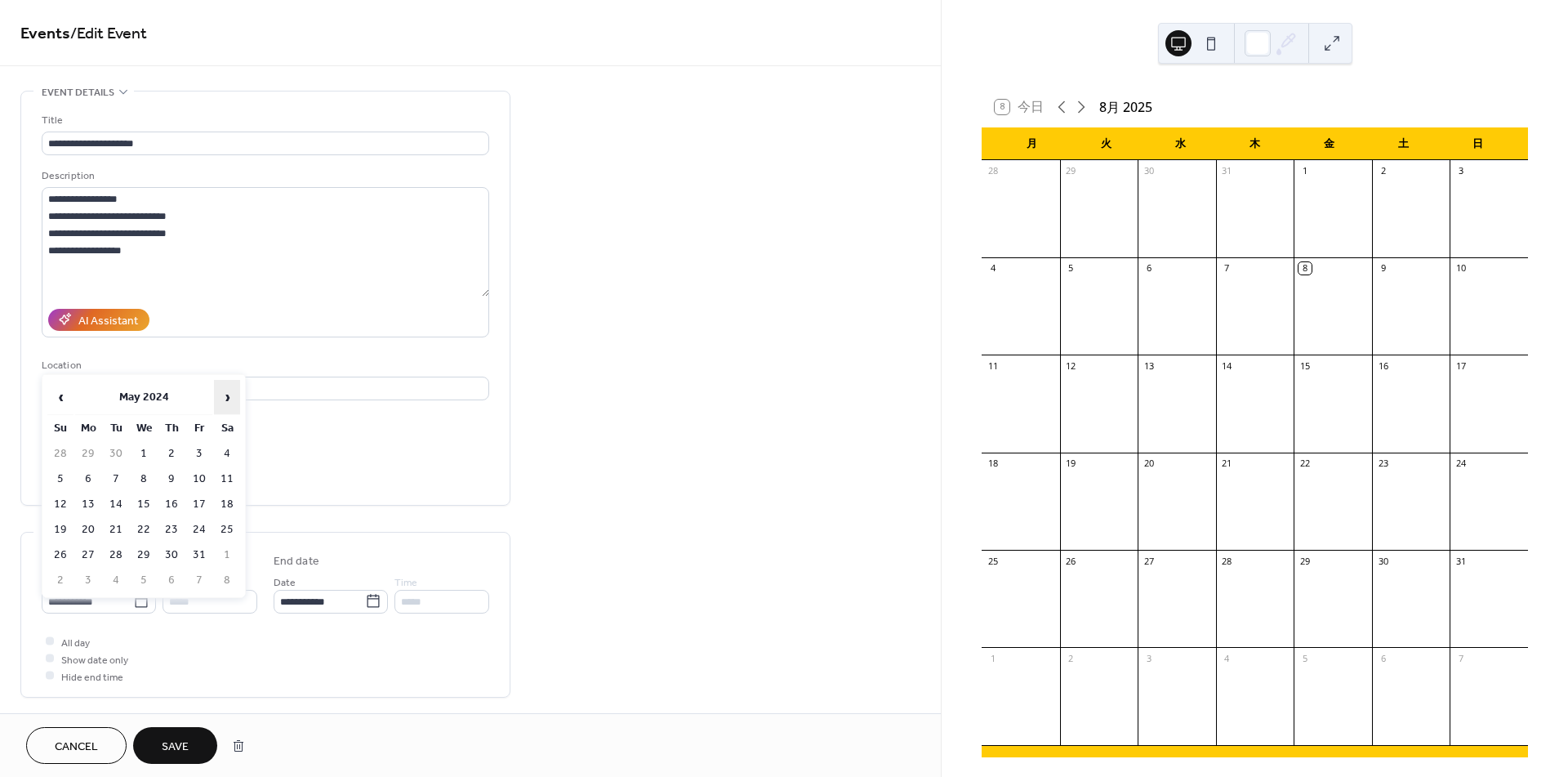 click on "›" at bounding box center (227, 397) 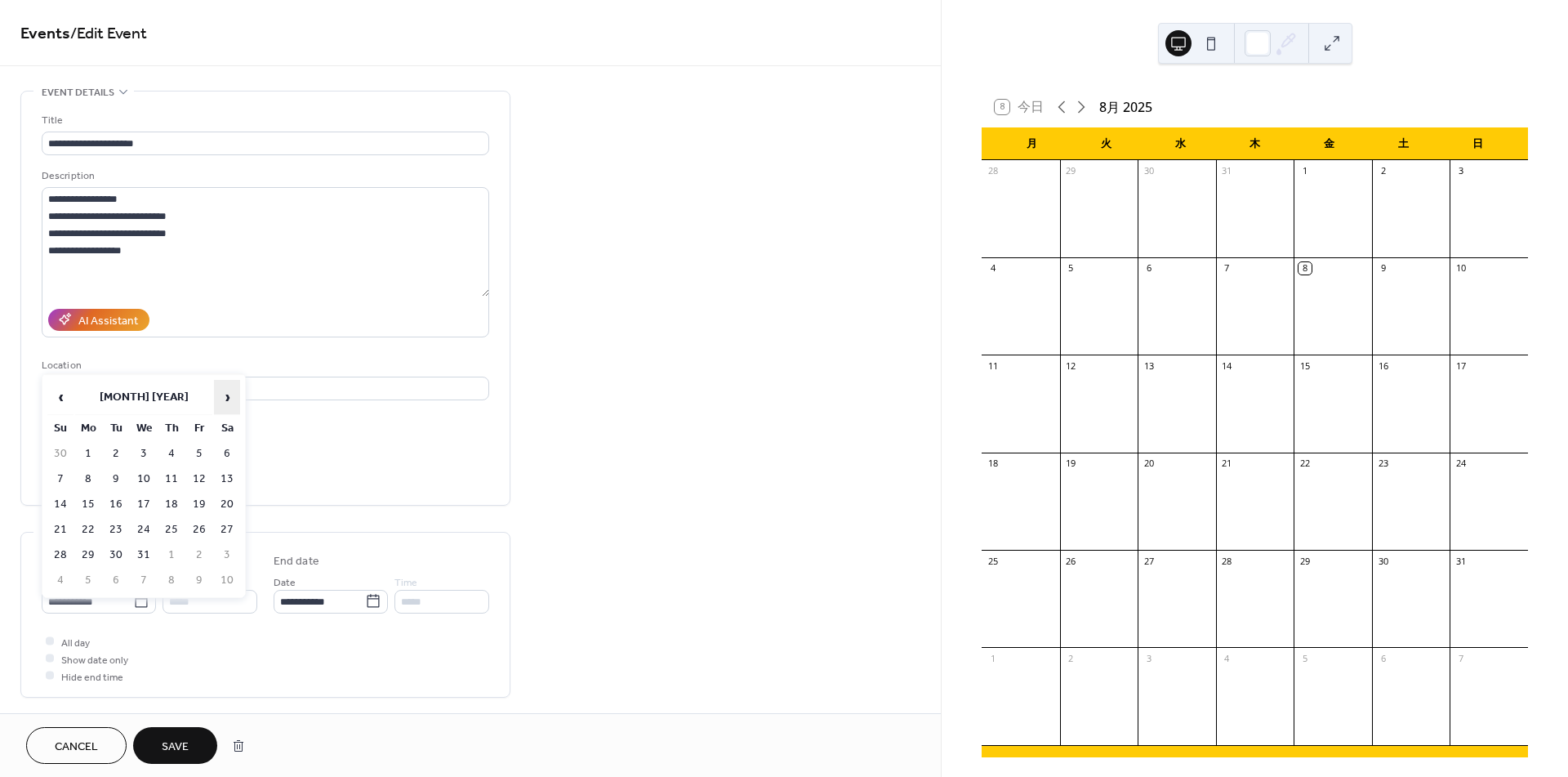 click on "›" at bounding box center [227, 397] 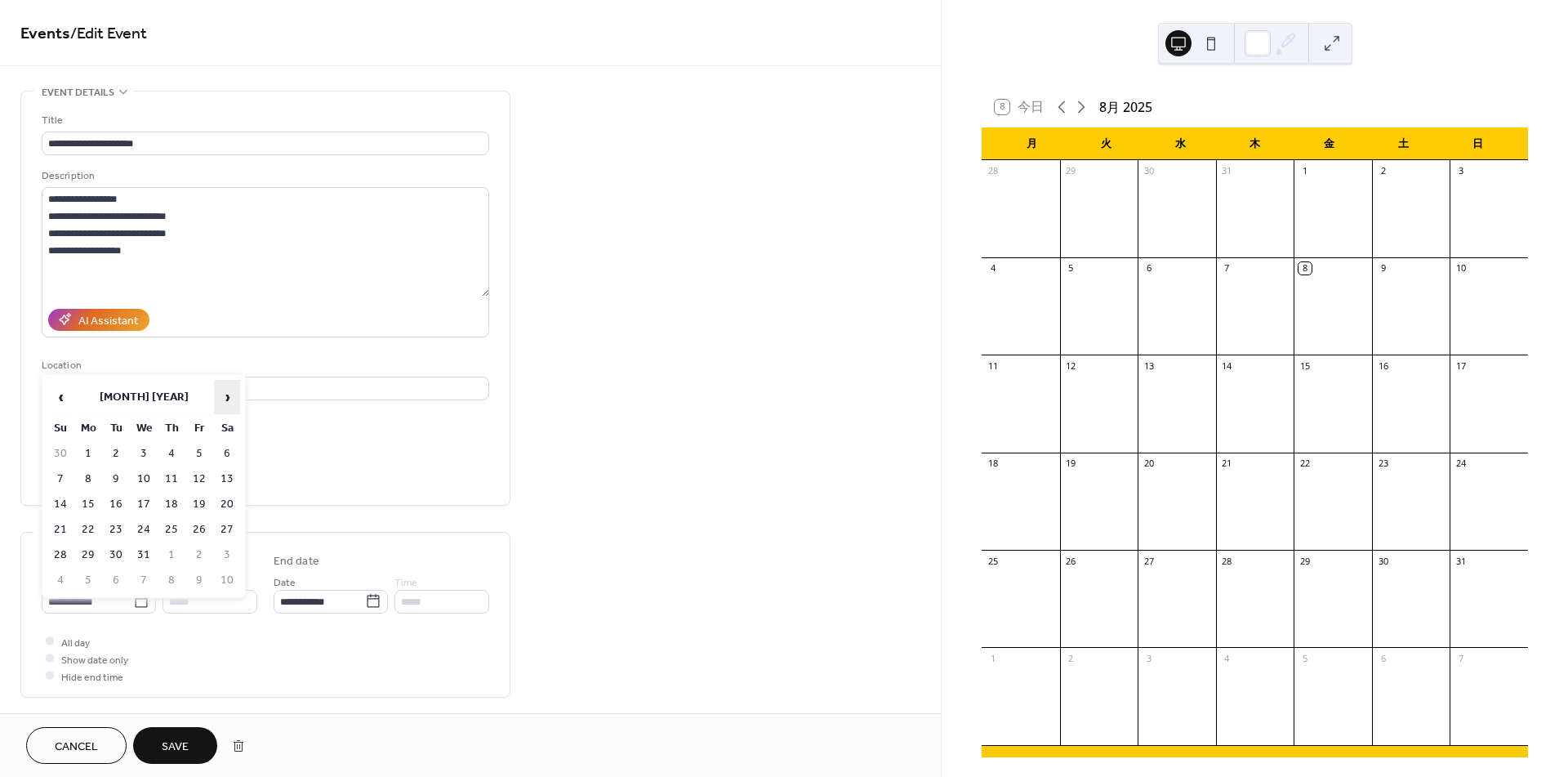 click on "›" at bounding box center [227, 397] 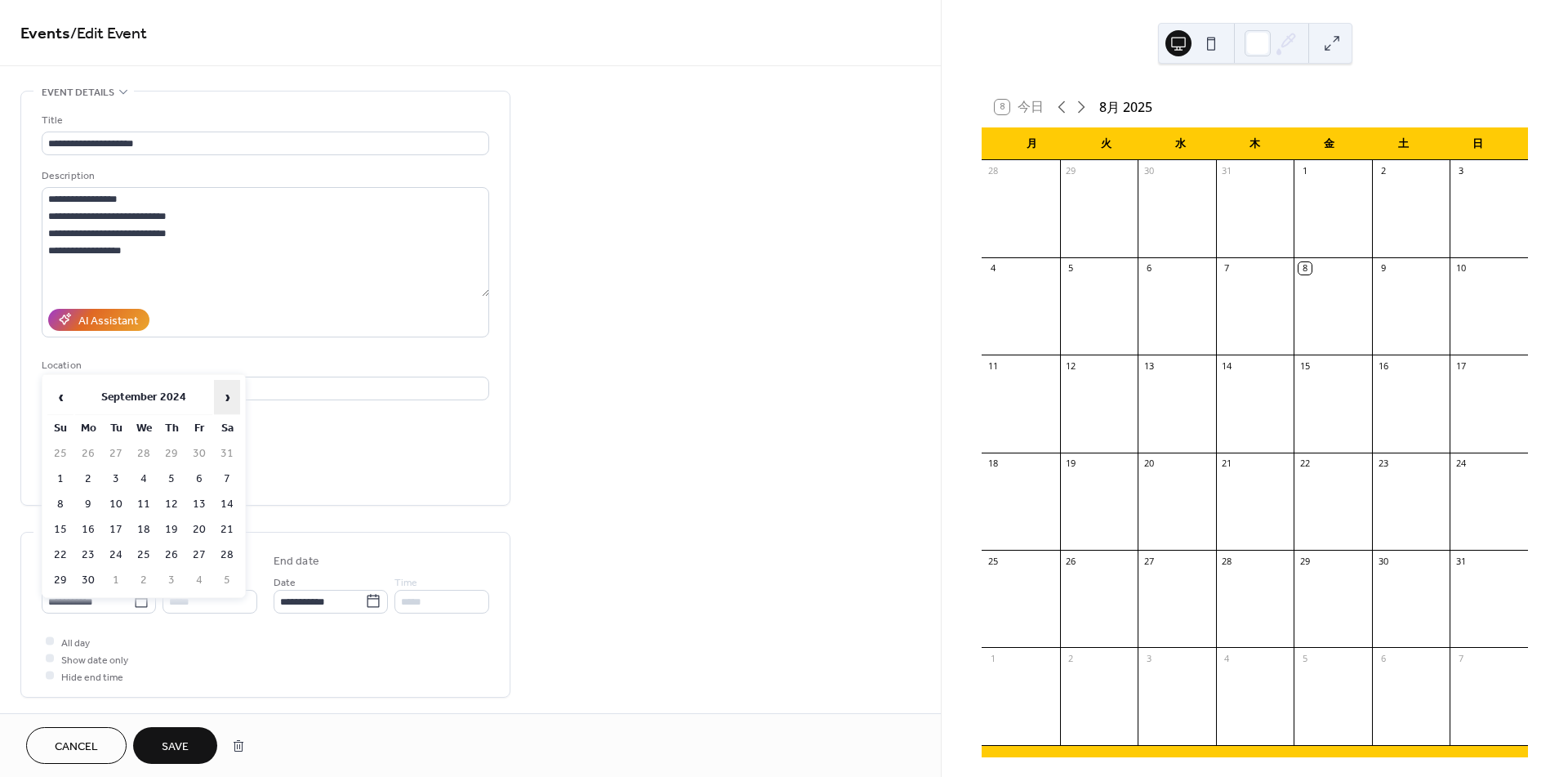click on "›" at bounding box center (227, 397) 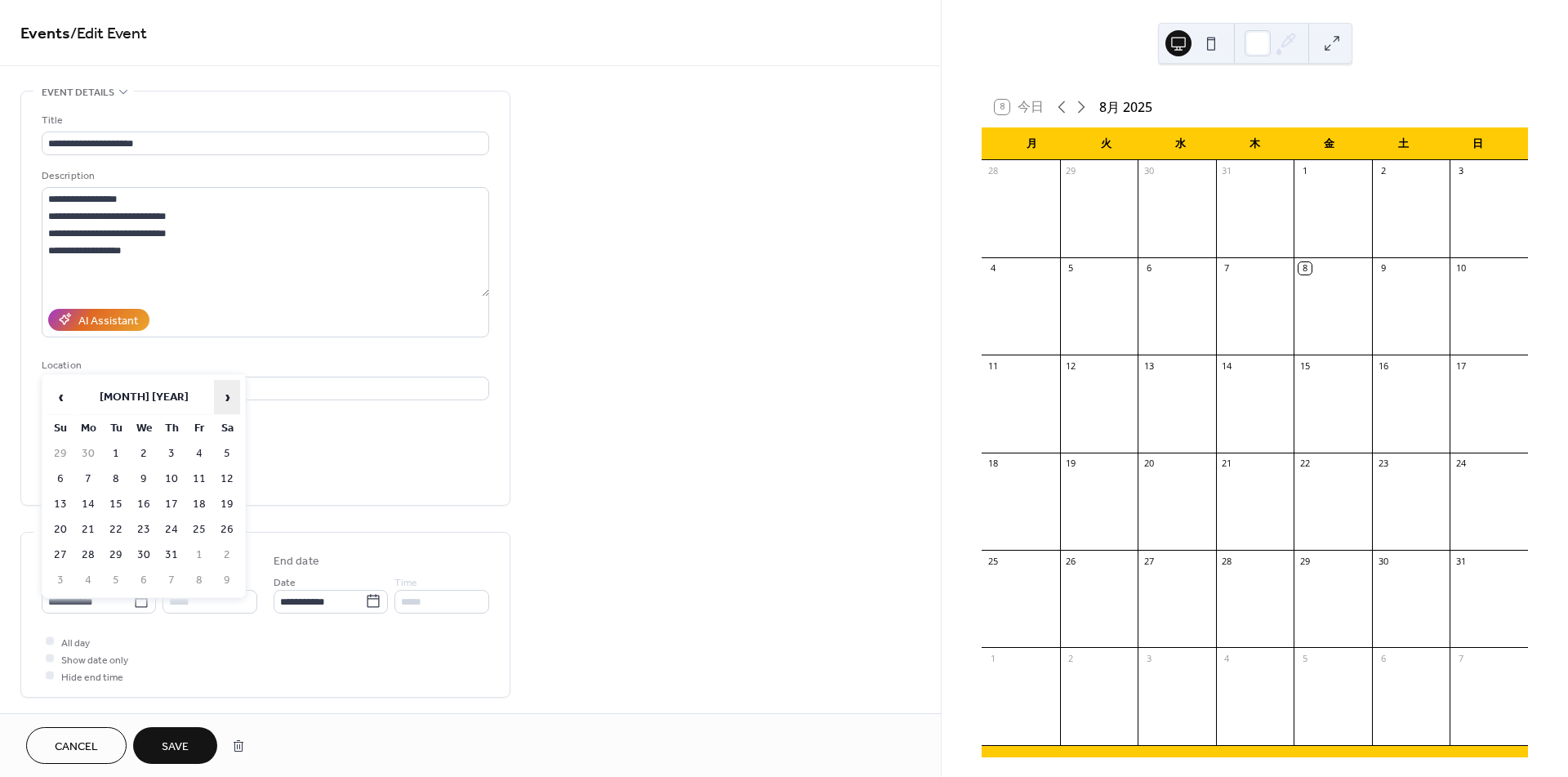 click on "›" at bounding box center (227, 397) 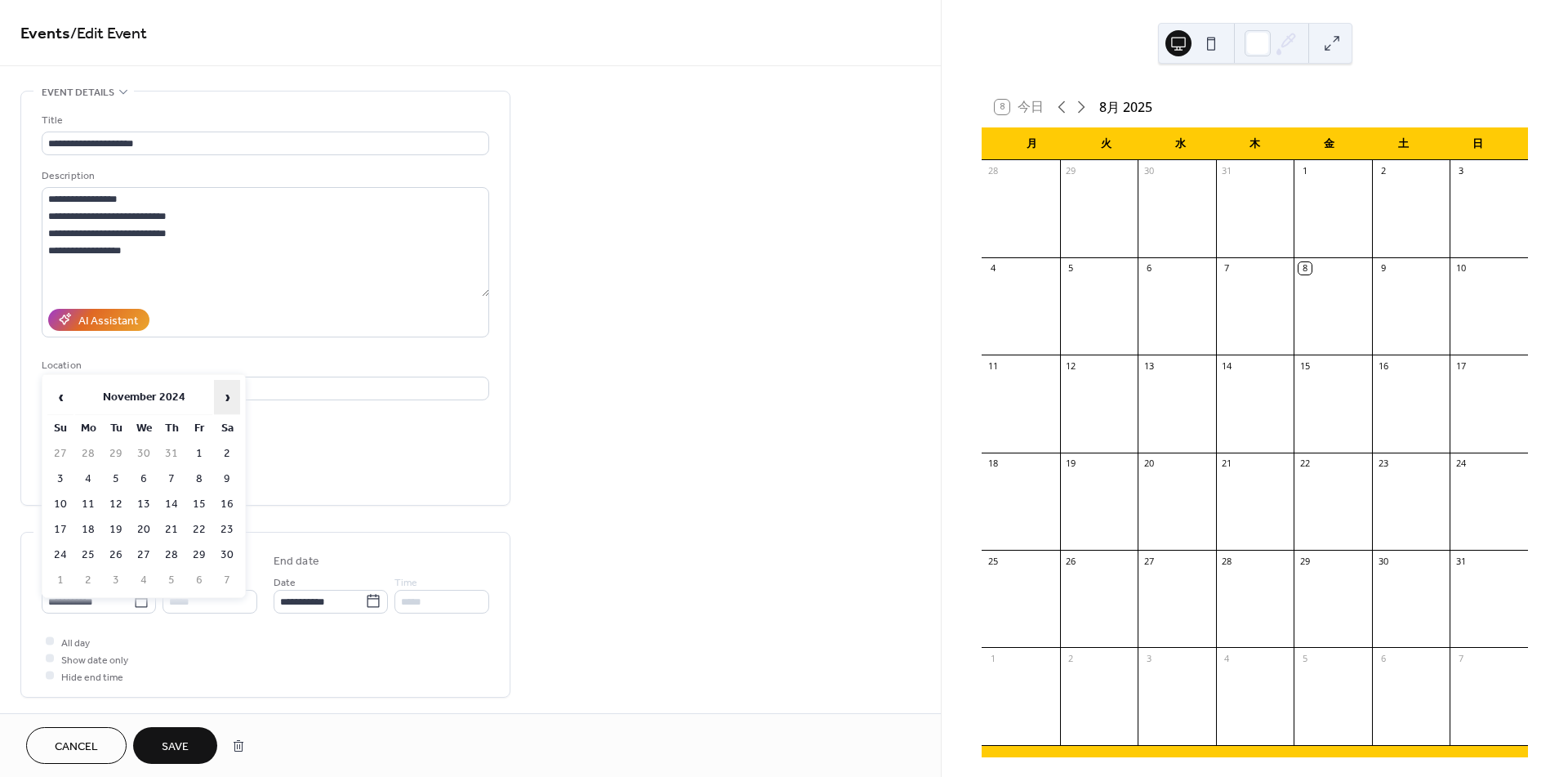 click on "›" at bounding box center [227, 397] 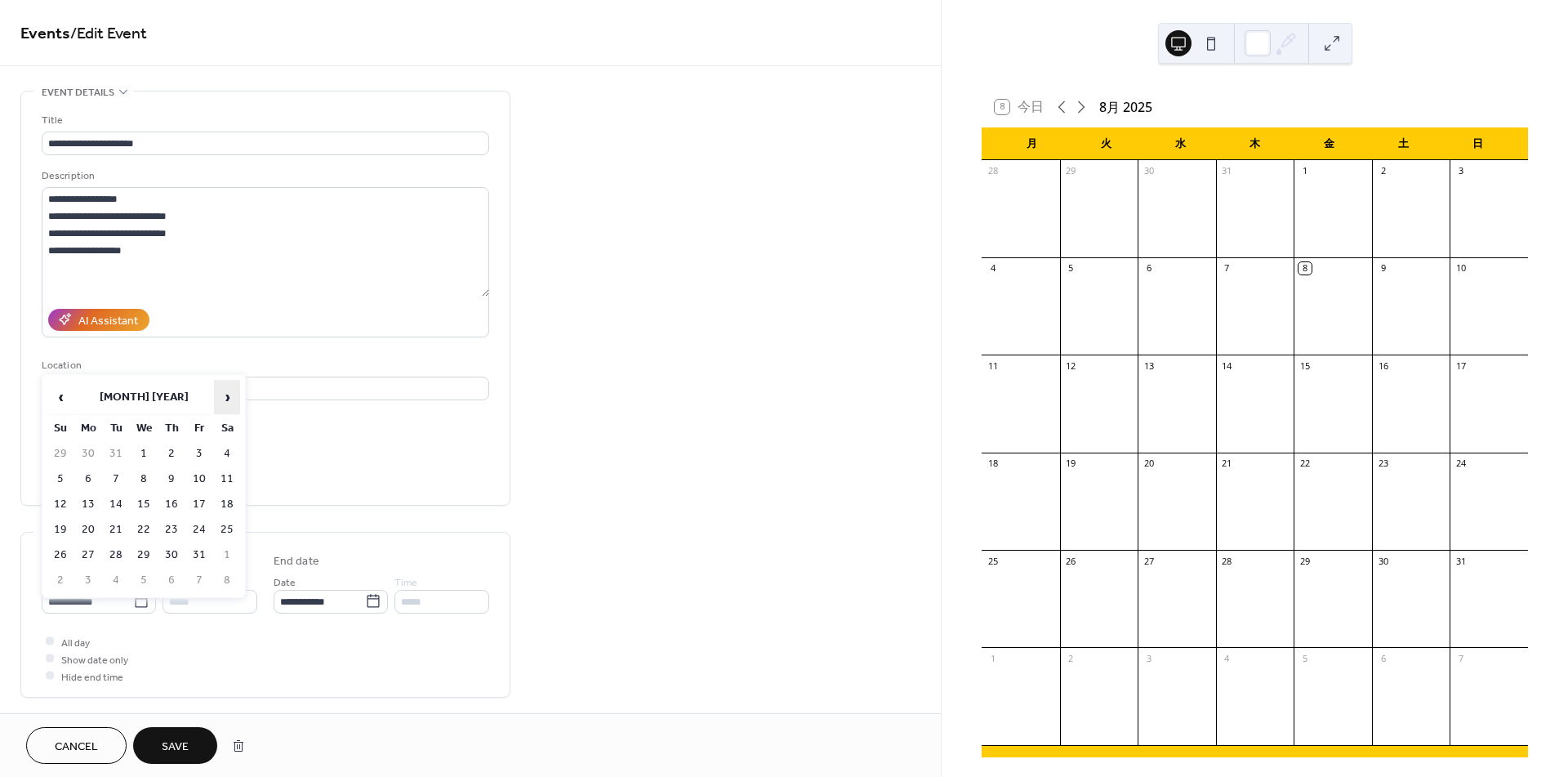 click on "›" at bounding box center (227, 397) 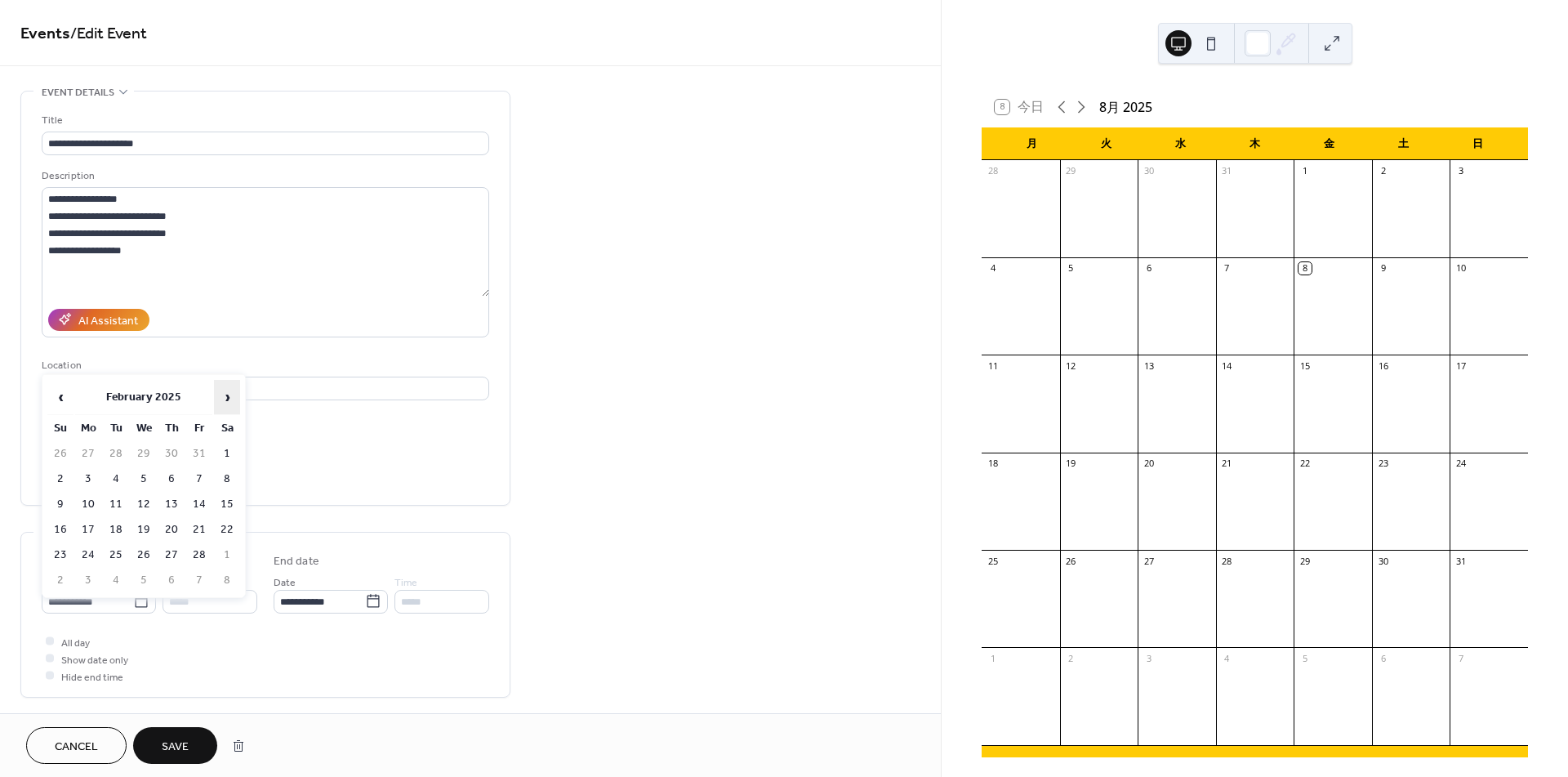click on "›" at bounding box center (227, 397) 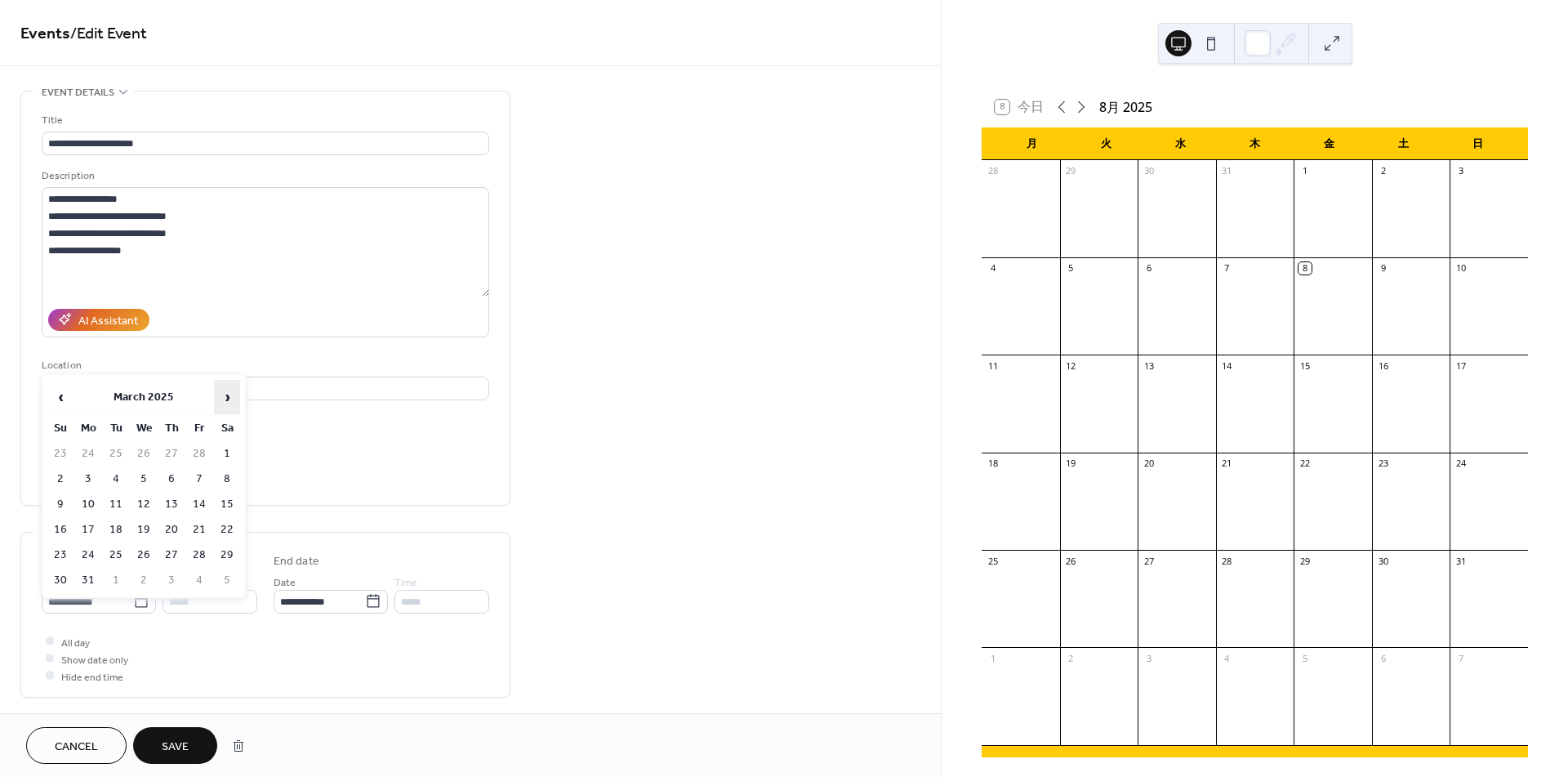 click on "›" at bounding box center [227, 397] 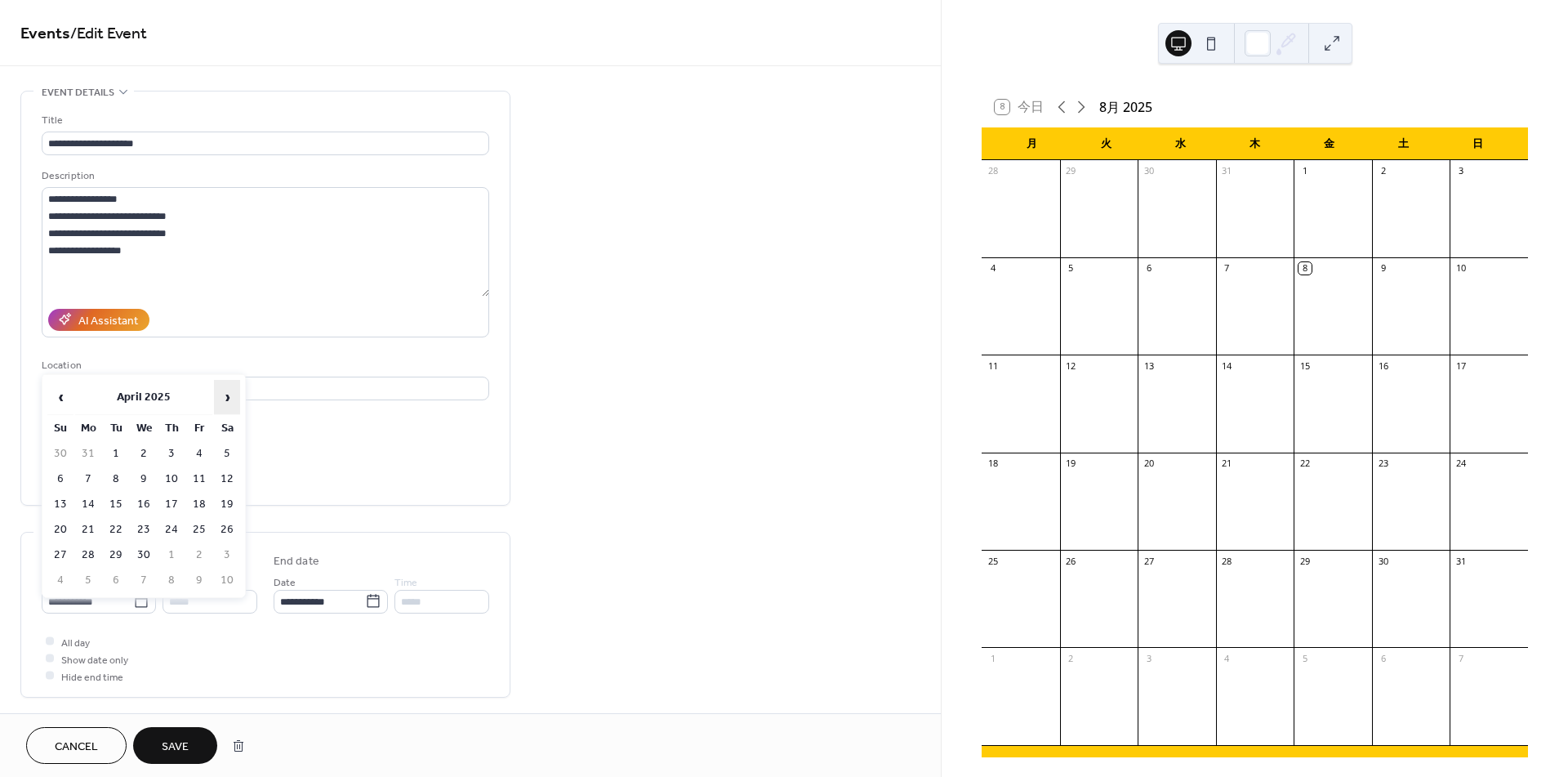 click on "›" at bounding box center (227, 397) 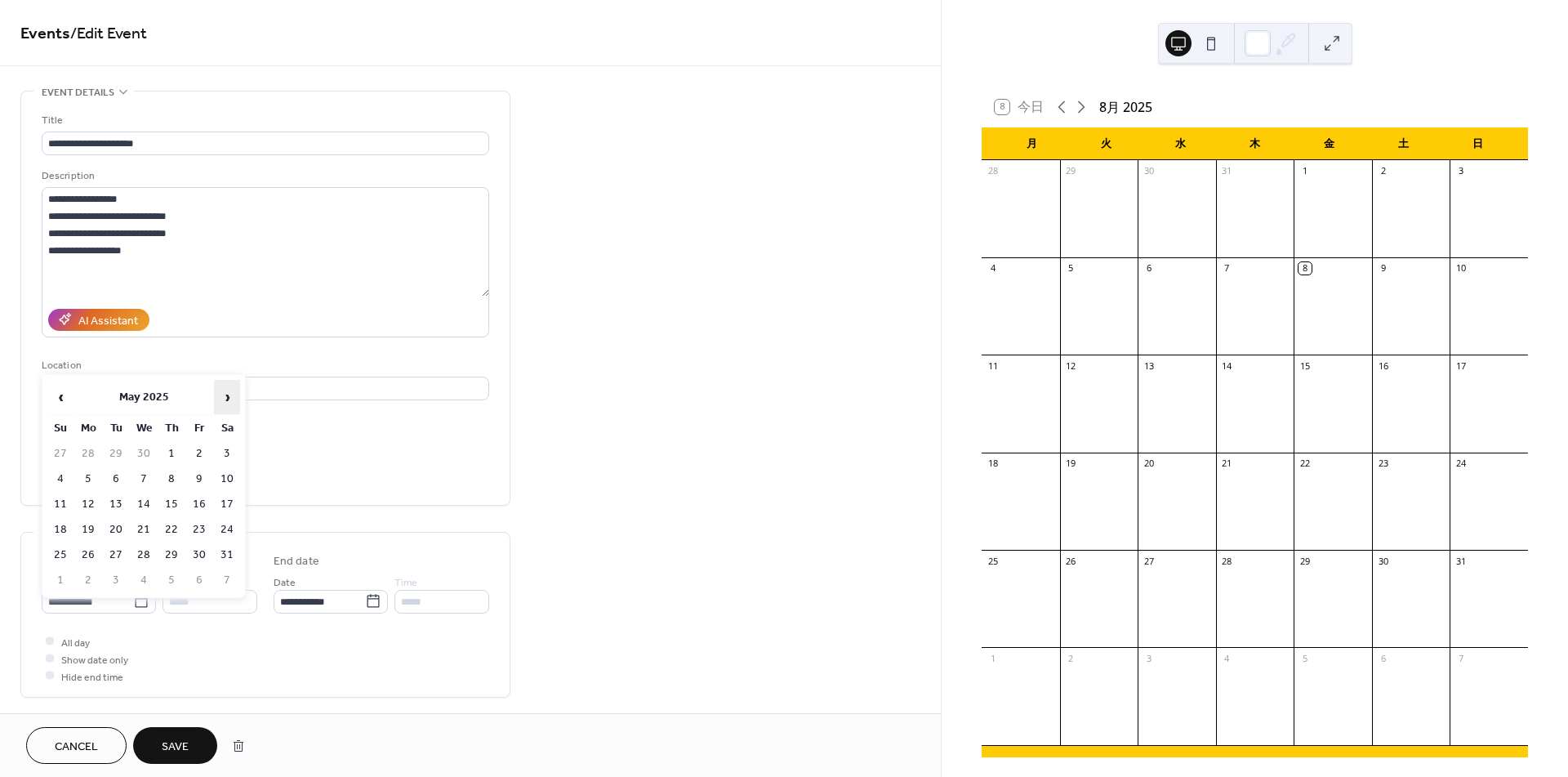 click on "›" at bounding box center (227, 397) 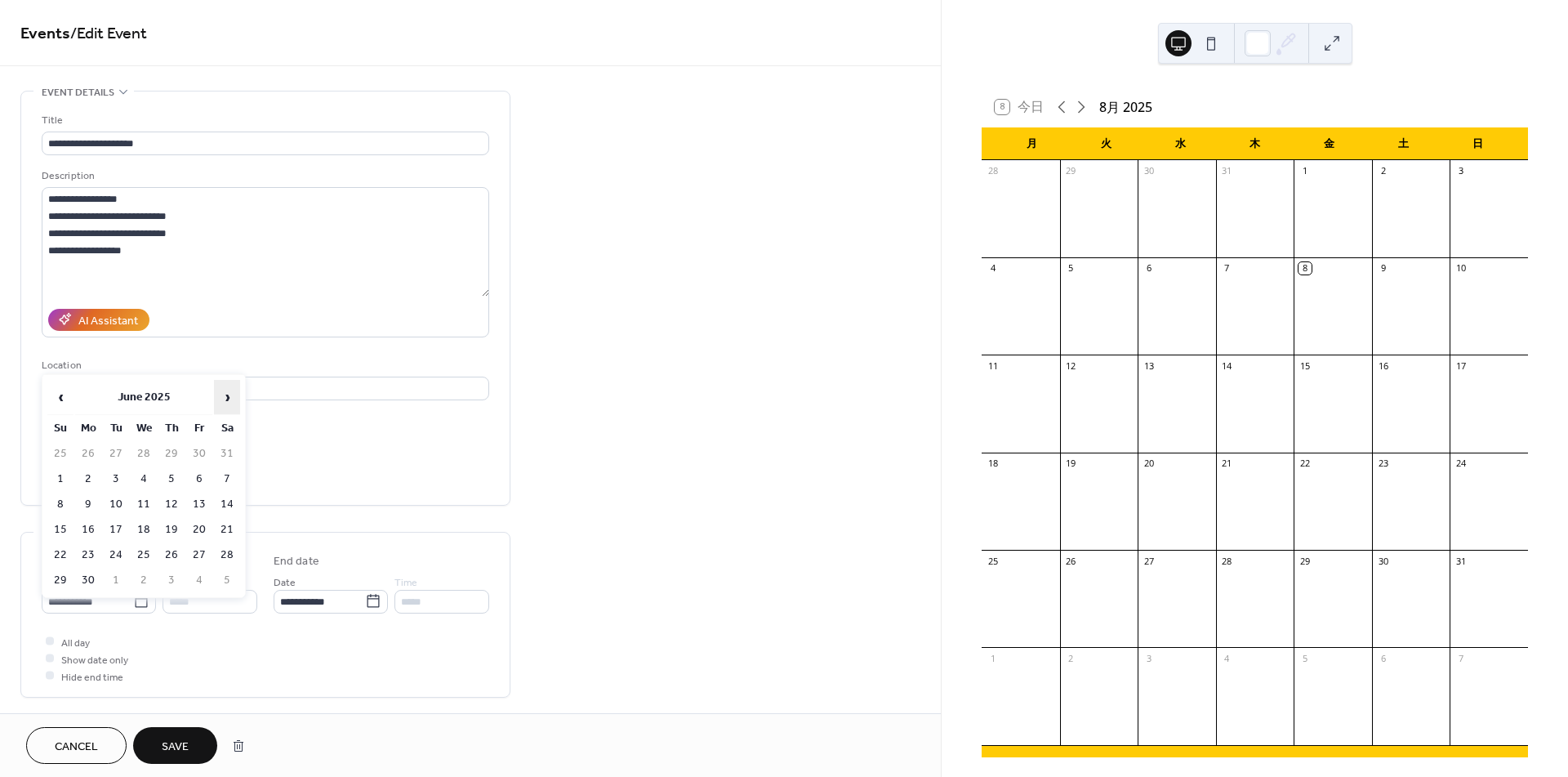 click on "›" at bounding box center (227, 397) 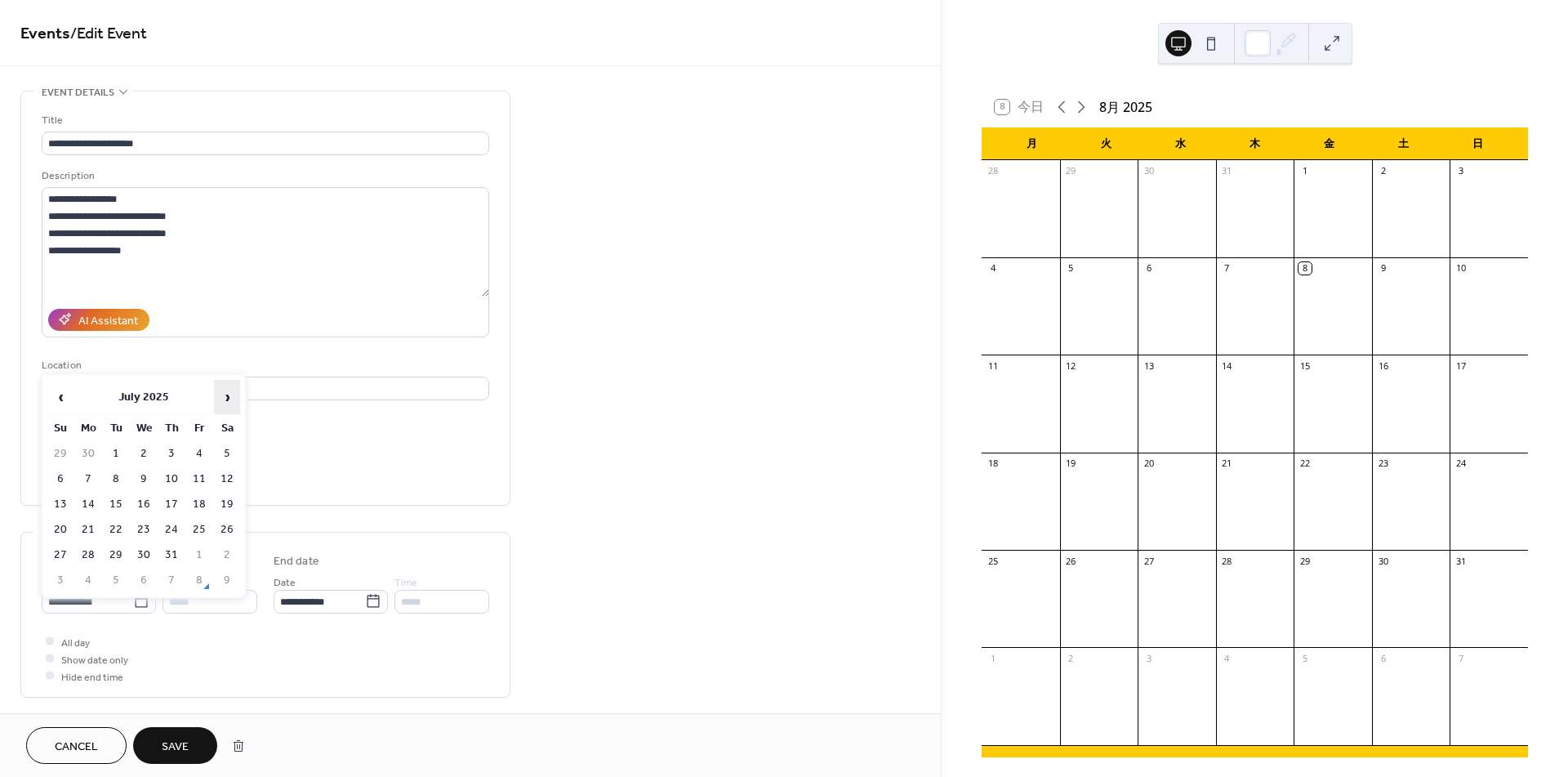 click on "›" at bounding box center (227, 397) 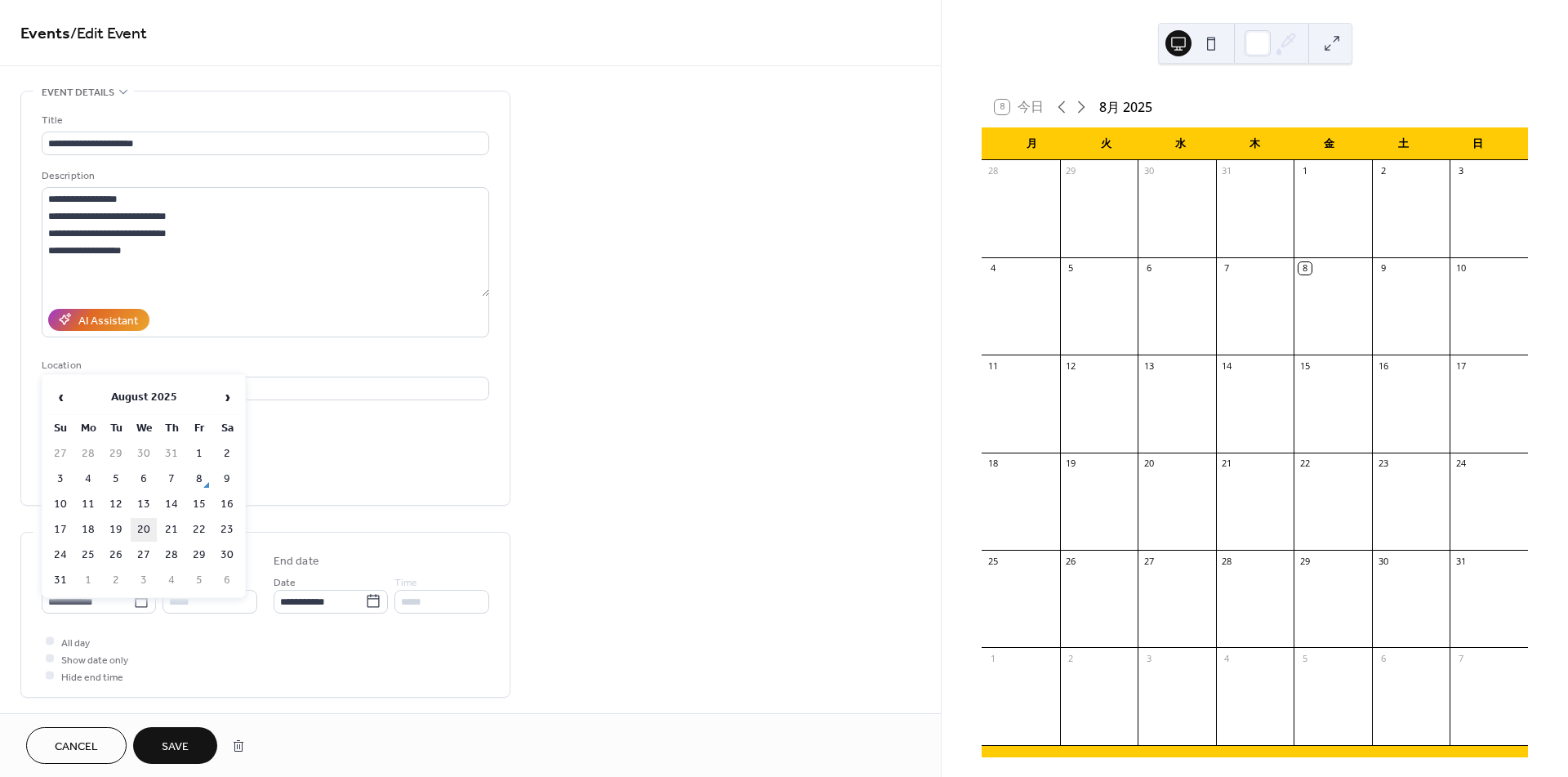 click on "20" at bounding box center (144, 529) 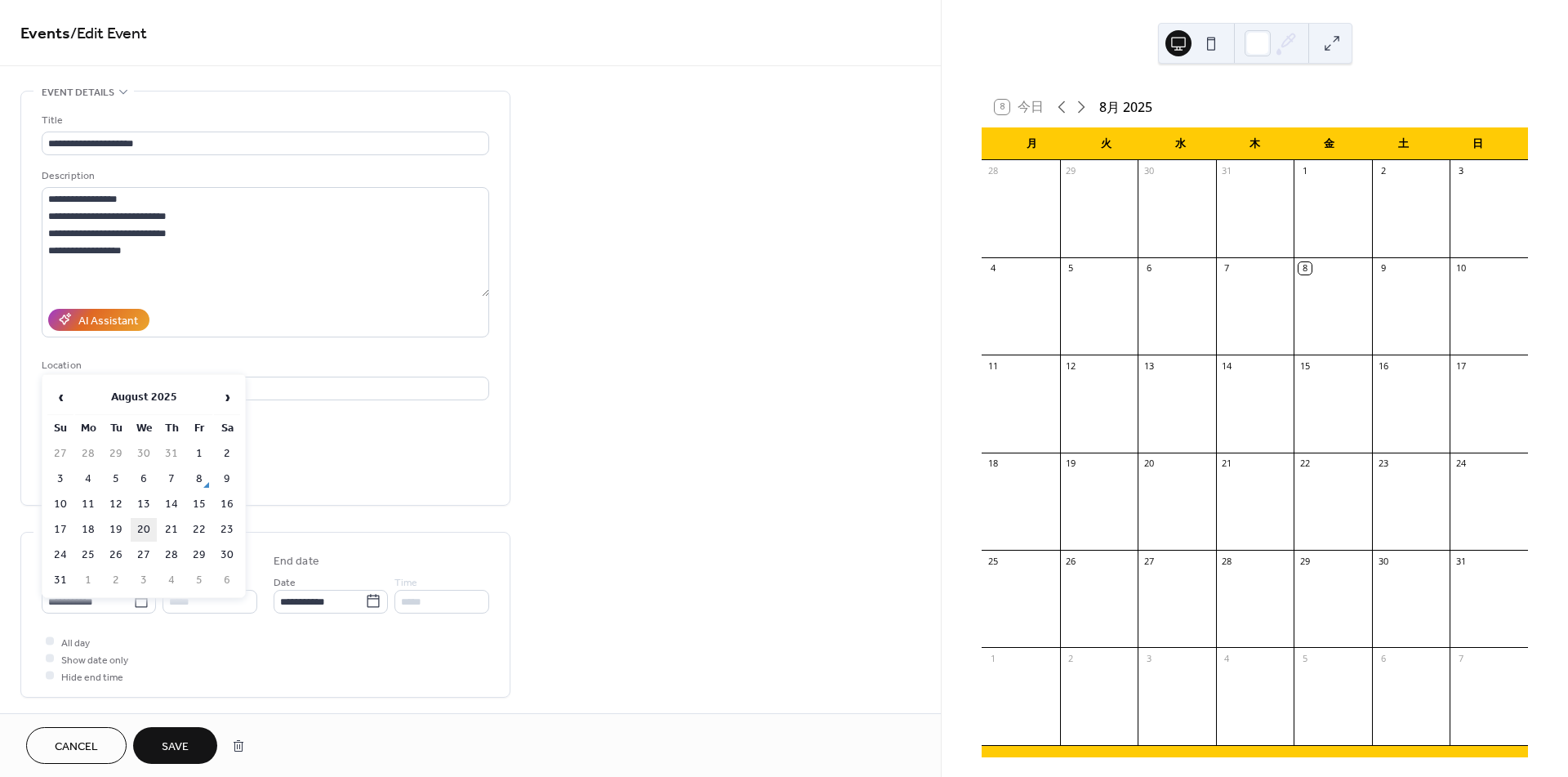 type on "**********" 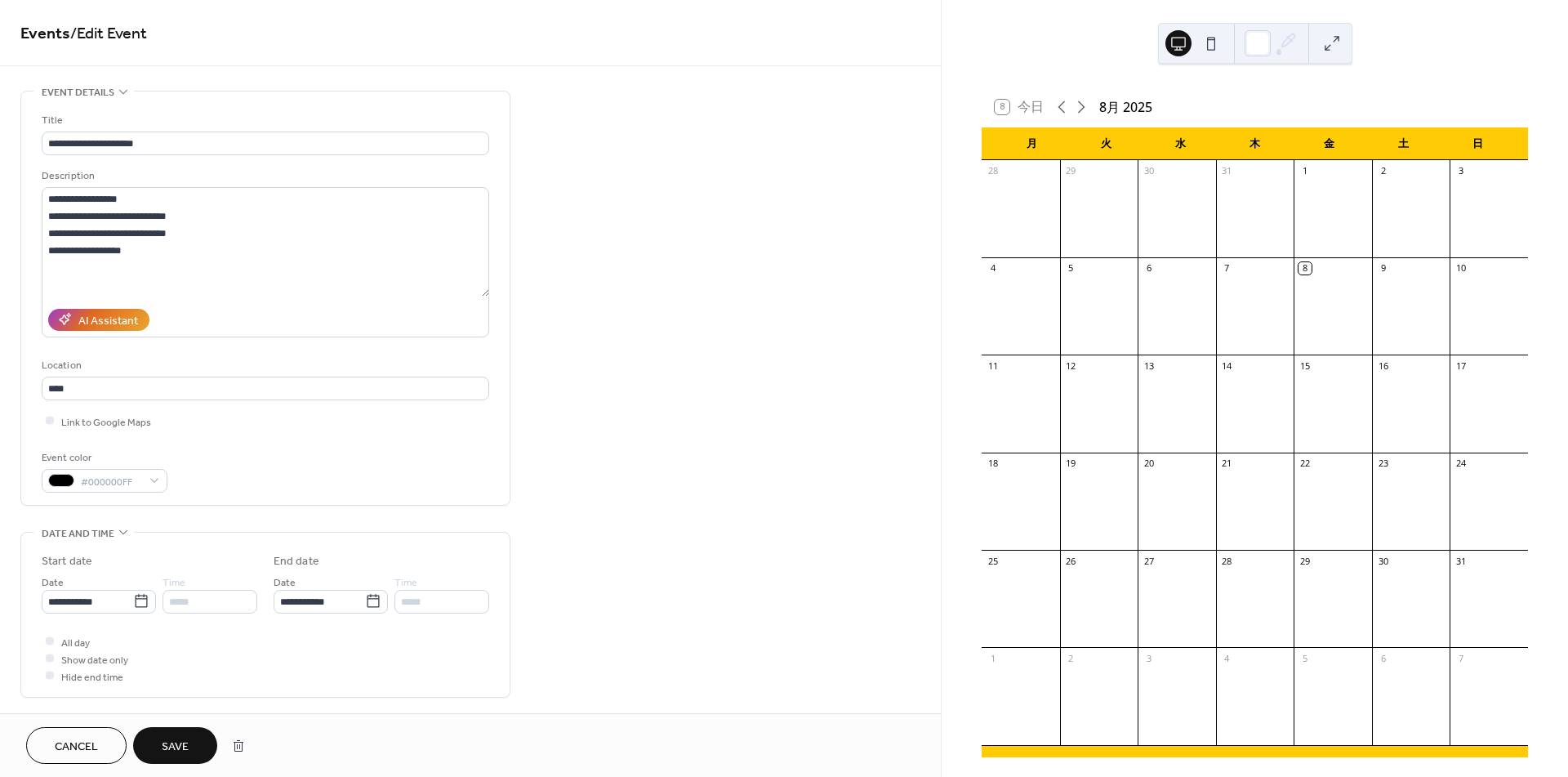 click on "Save" at bounding box center (175, 747) 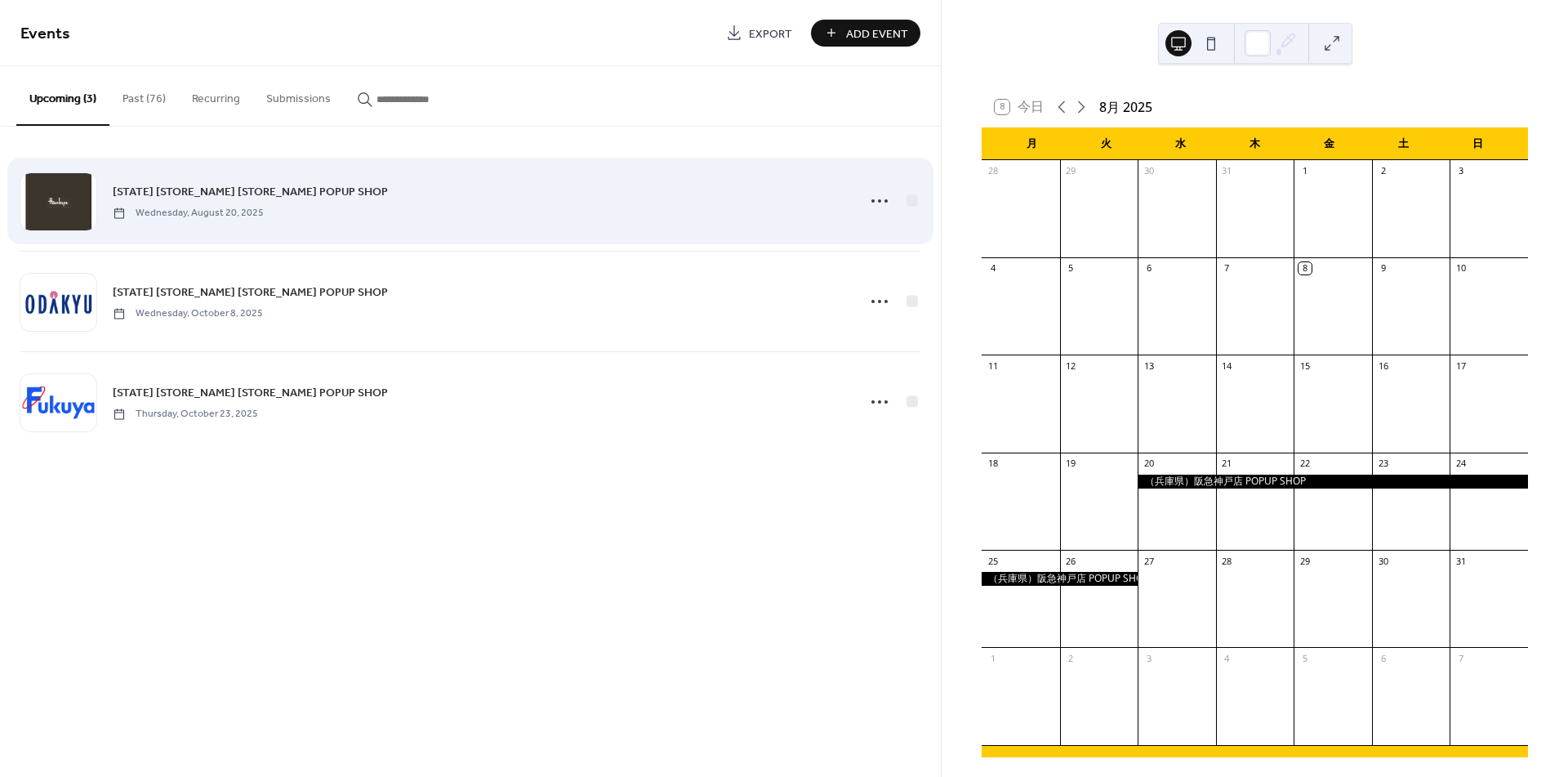 click on "[STATE] [STORE_NAME] [STORE_NAME] POPUP SHOP" at bounding box center [250, 192] 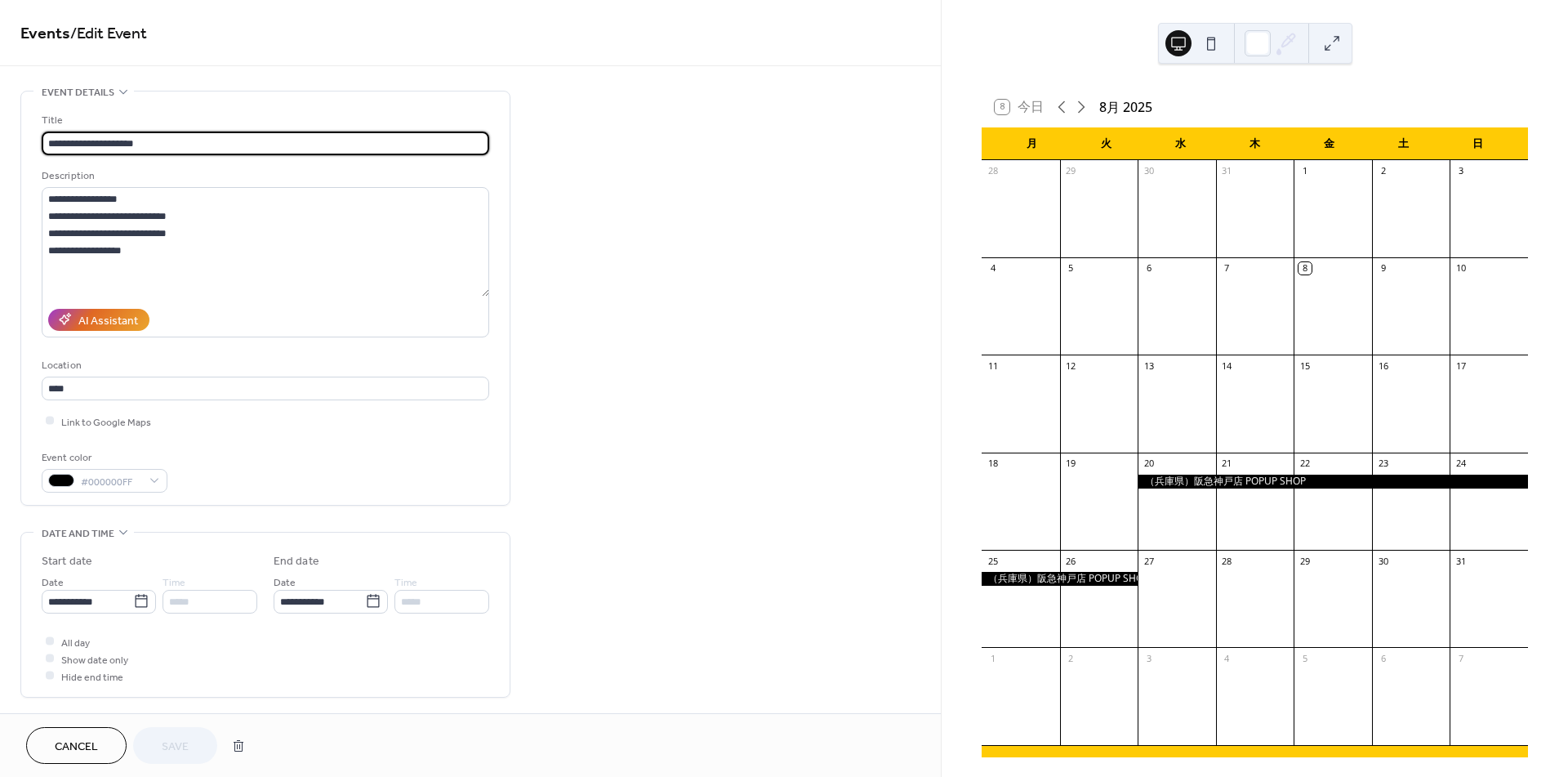 click on "**********" at bounding box center [265, 143] 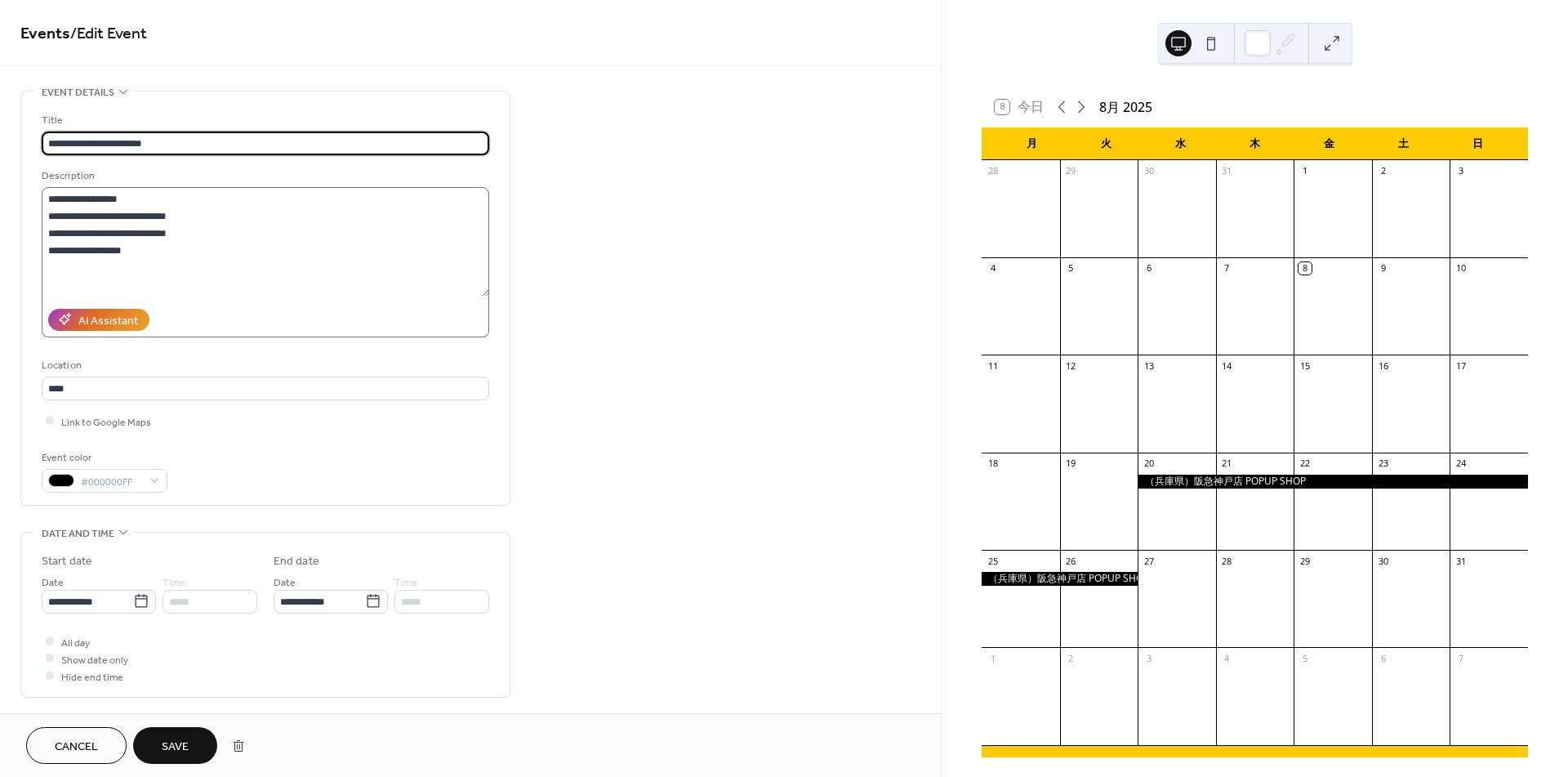type on "**********" 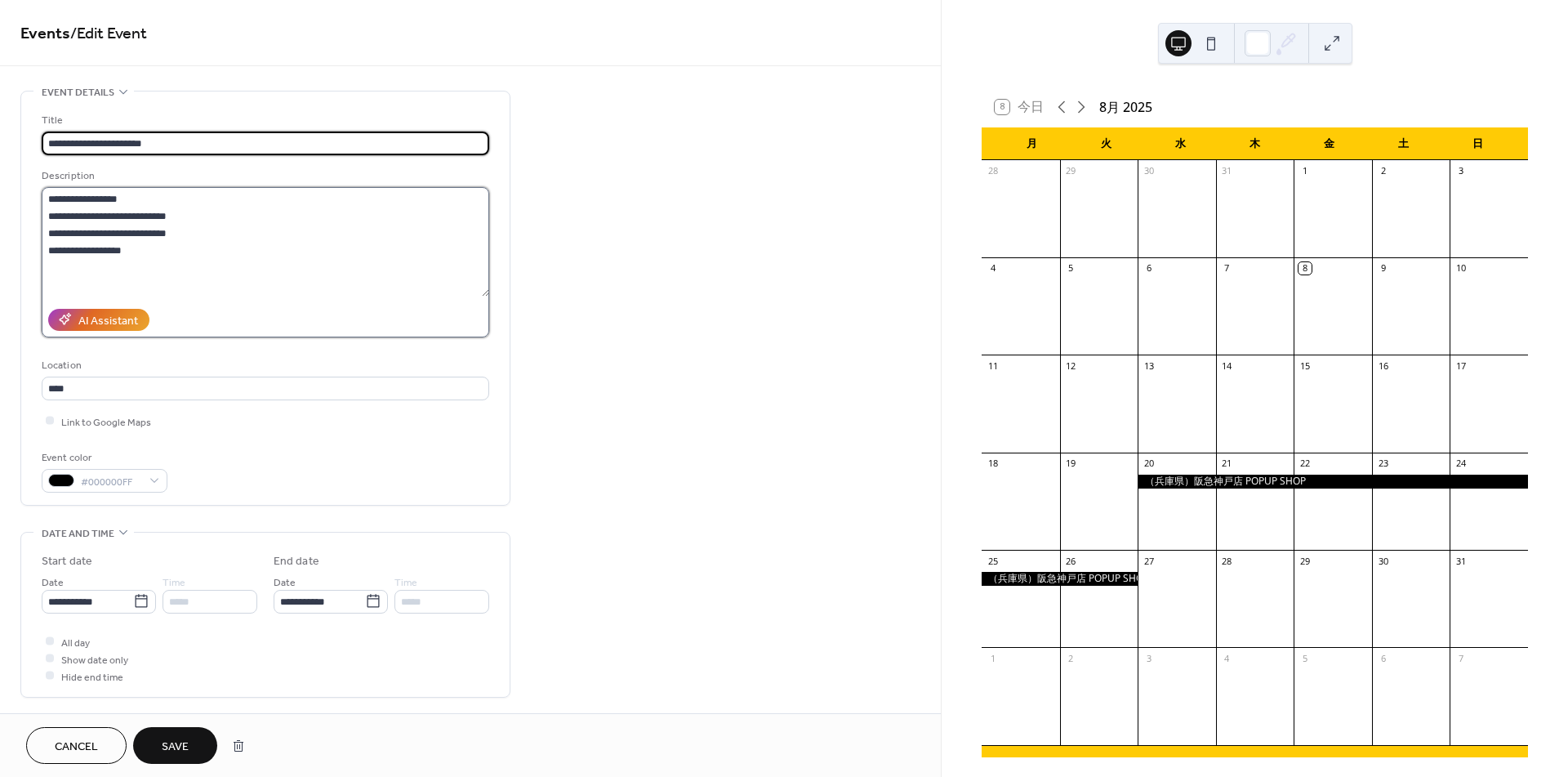 click on "**********" at bounding box center (265, 242) 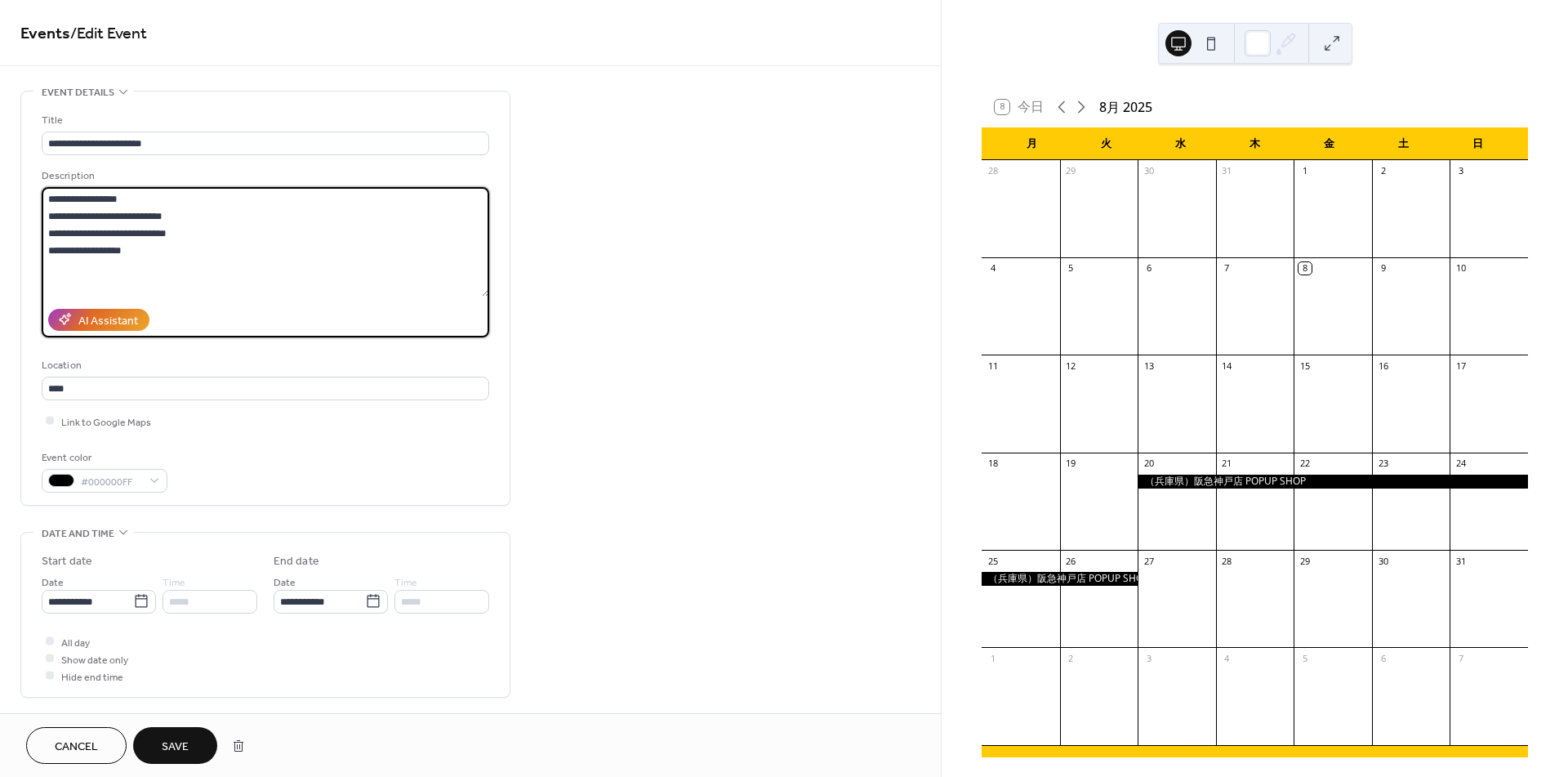 type on "**********" 